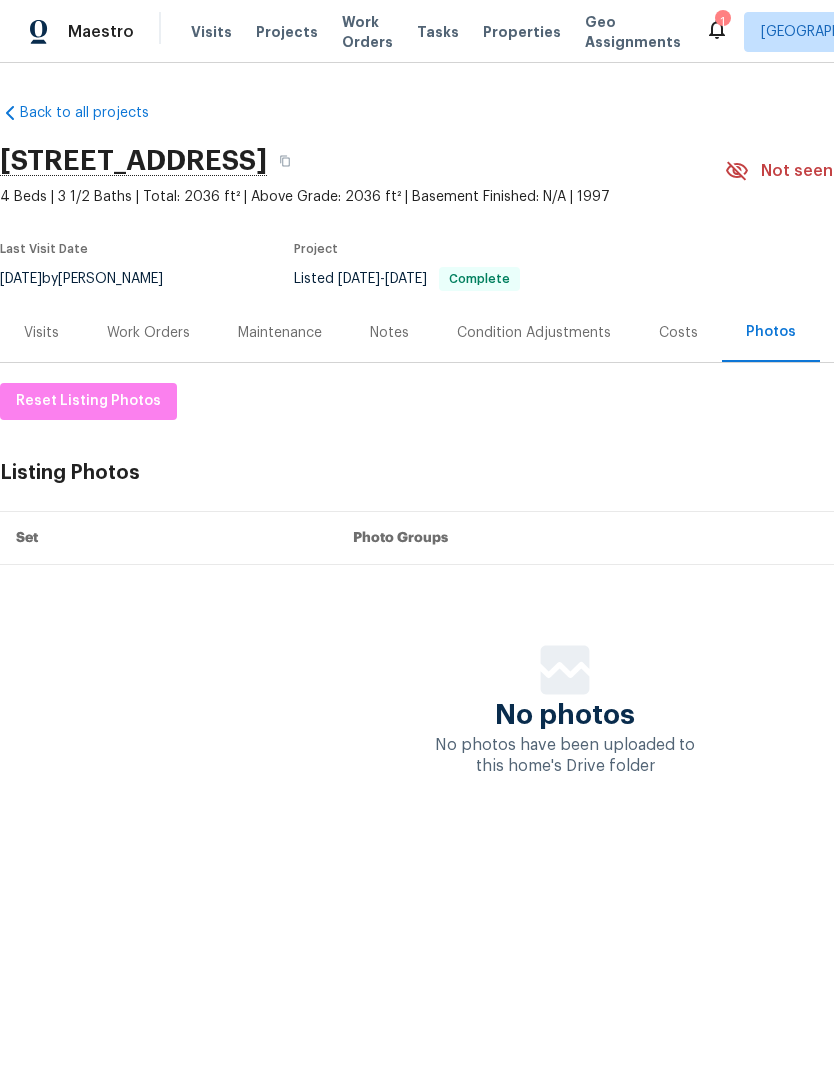 scroll, scrollTop: 0, scrollLeft: 0, axis: both 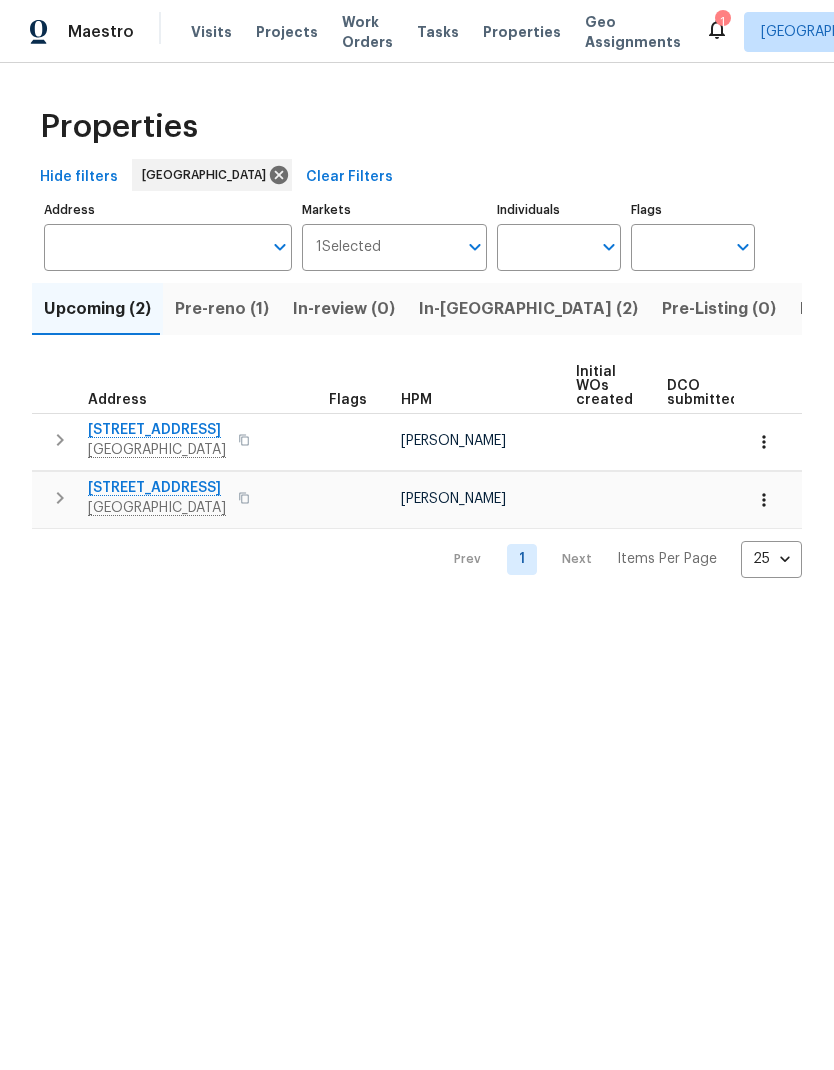 click on "Pre-reno (1)" at bounding box center [222, 309] 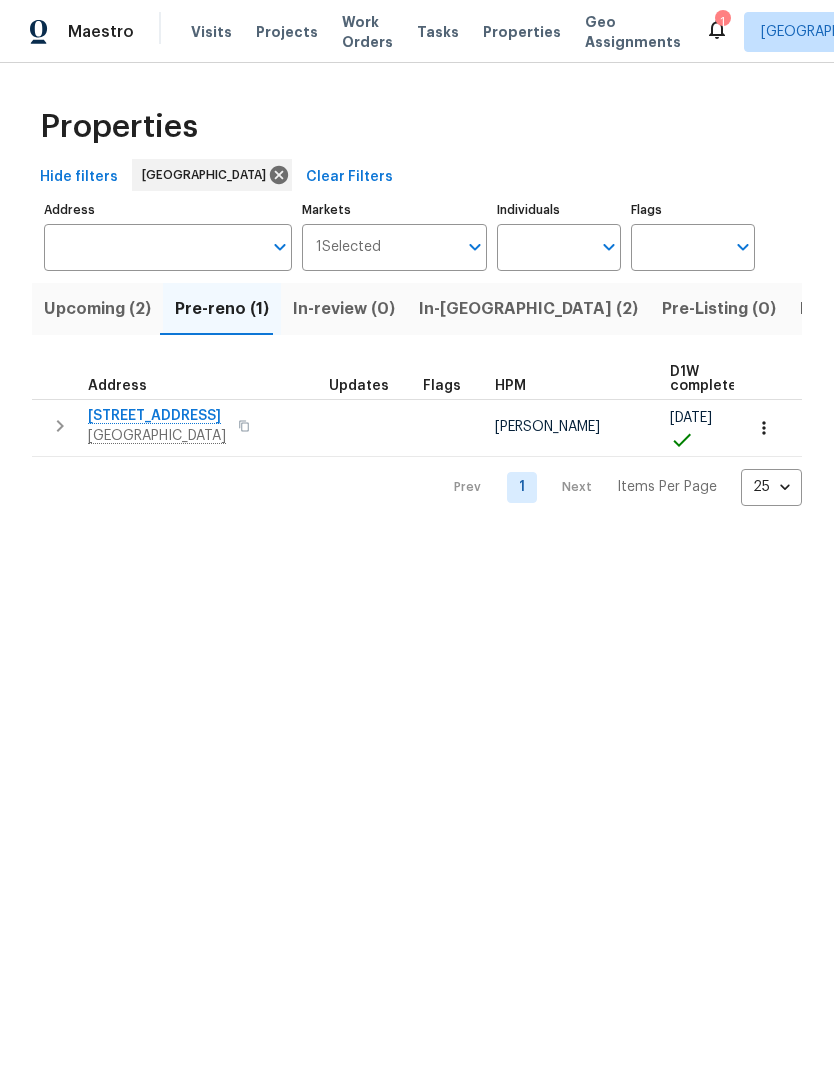 click on "Address" at bounding box center (117, 386) 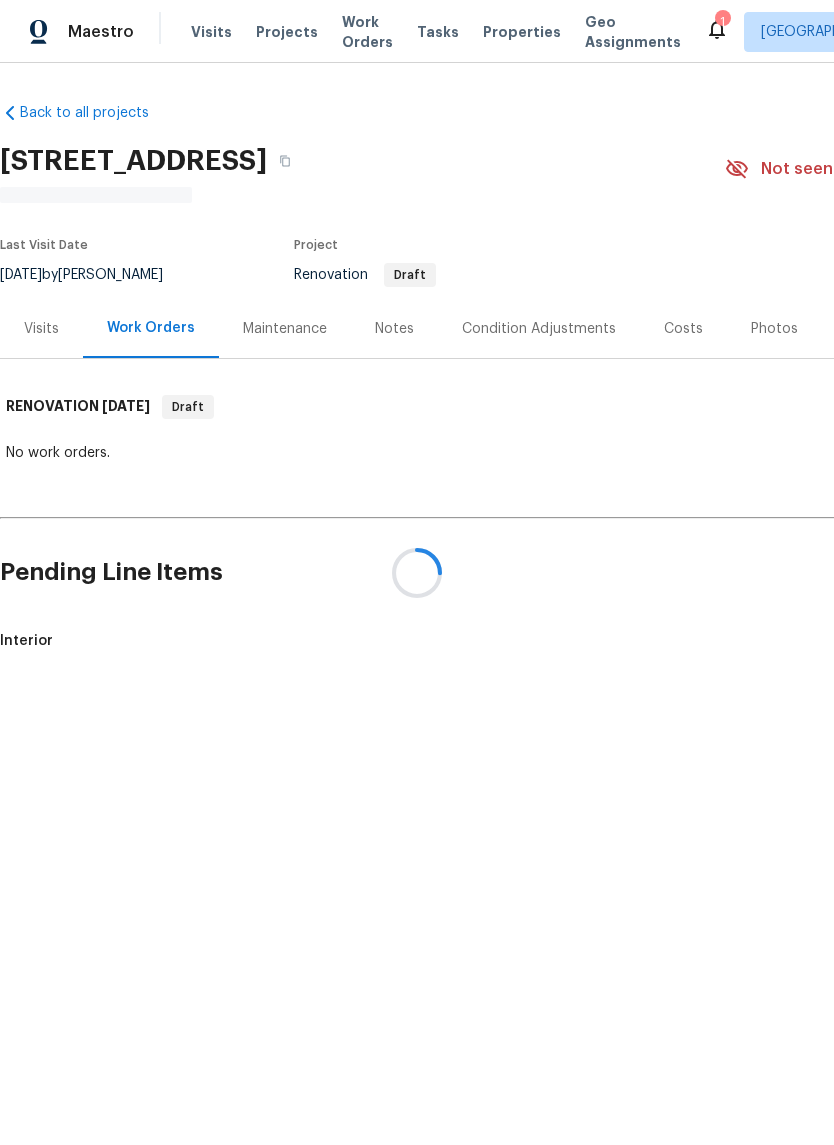 scroll, scrollTop: 0, scrollLeft: 0, axis: both 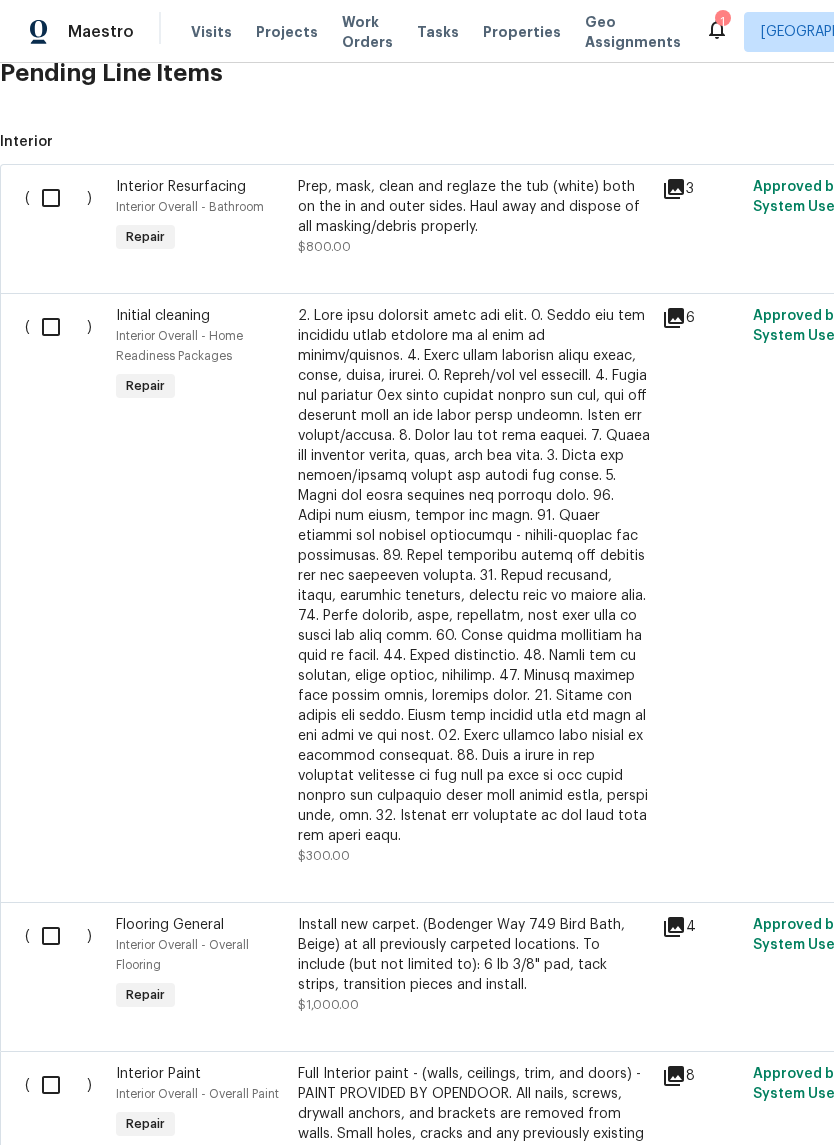 click at bounding box center (58, 198) 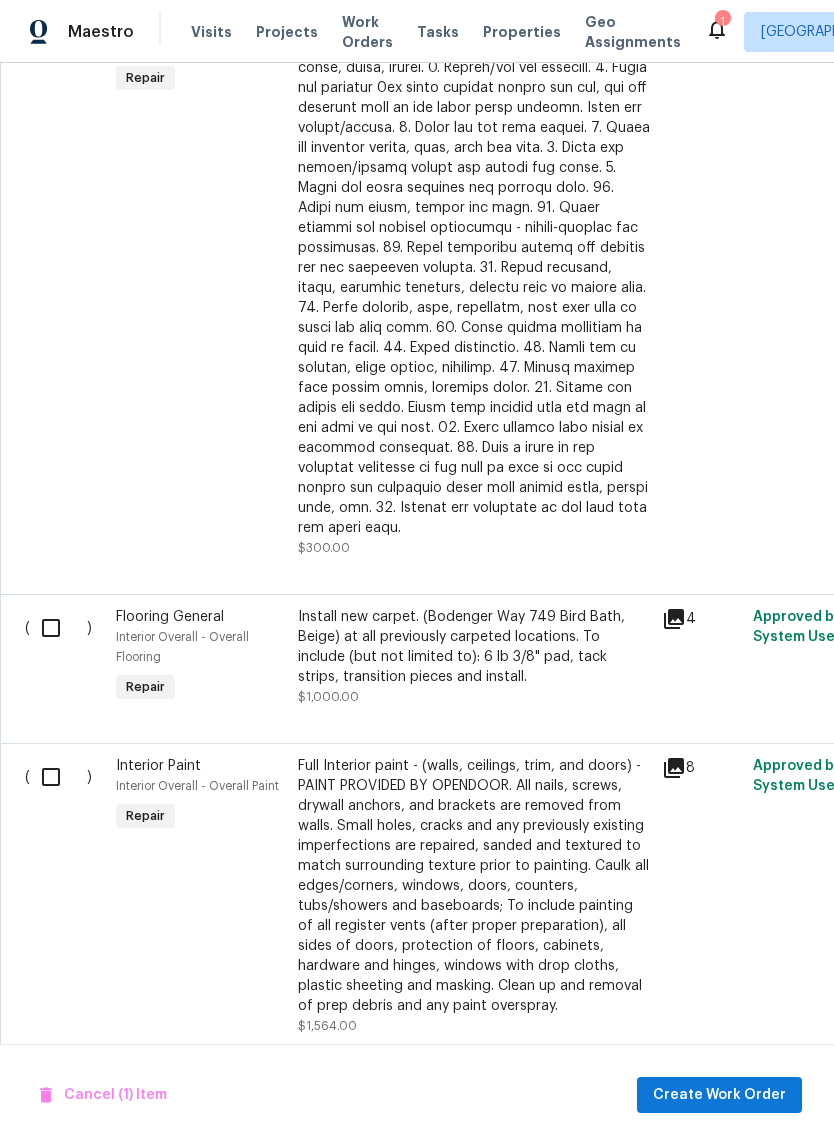 scroll, scrollTop: 810, scrollLeft: 0, axis: vertical 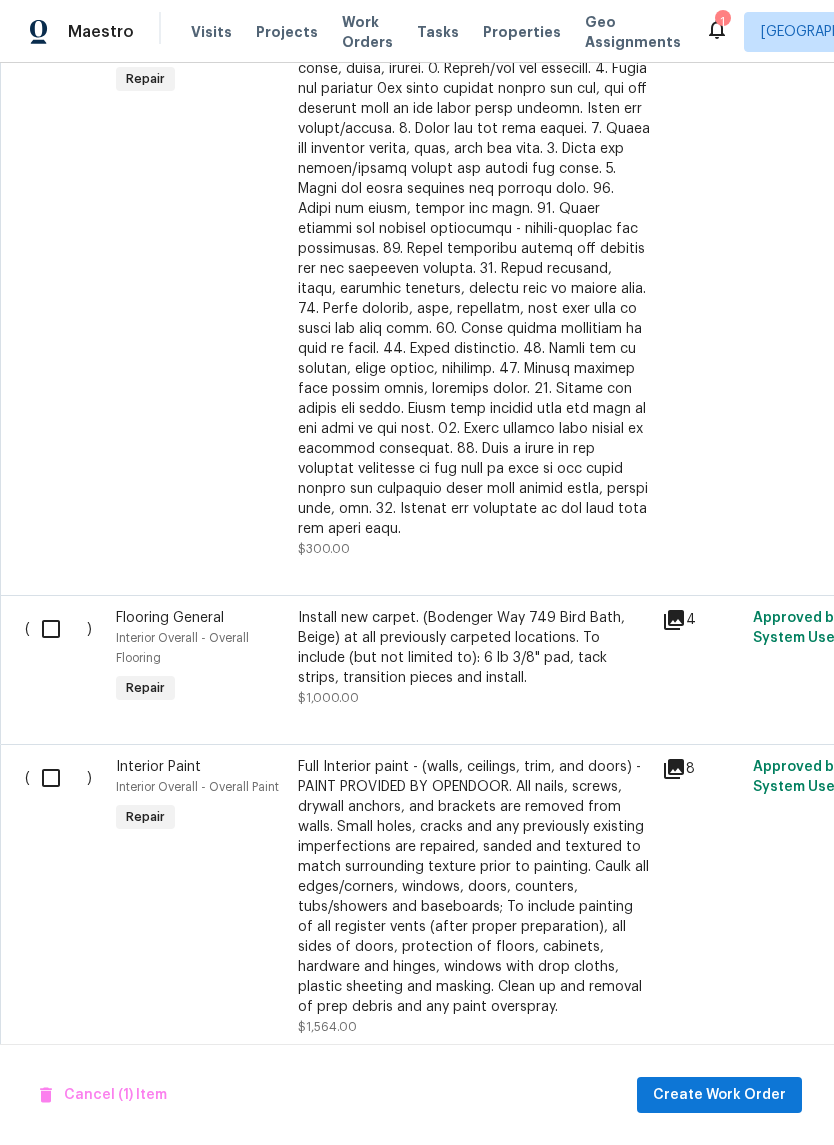 click at bounding box center (58, 778) 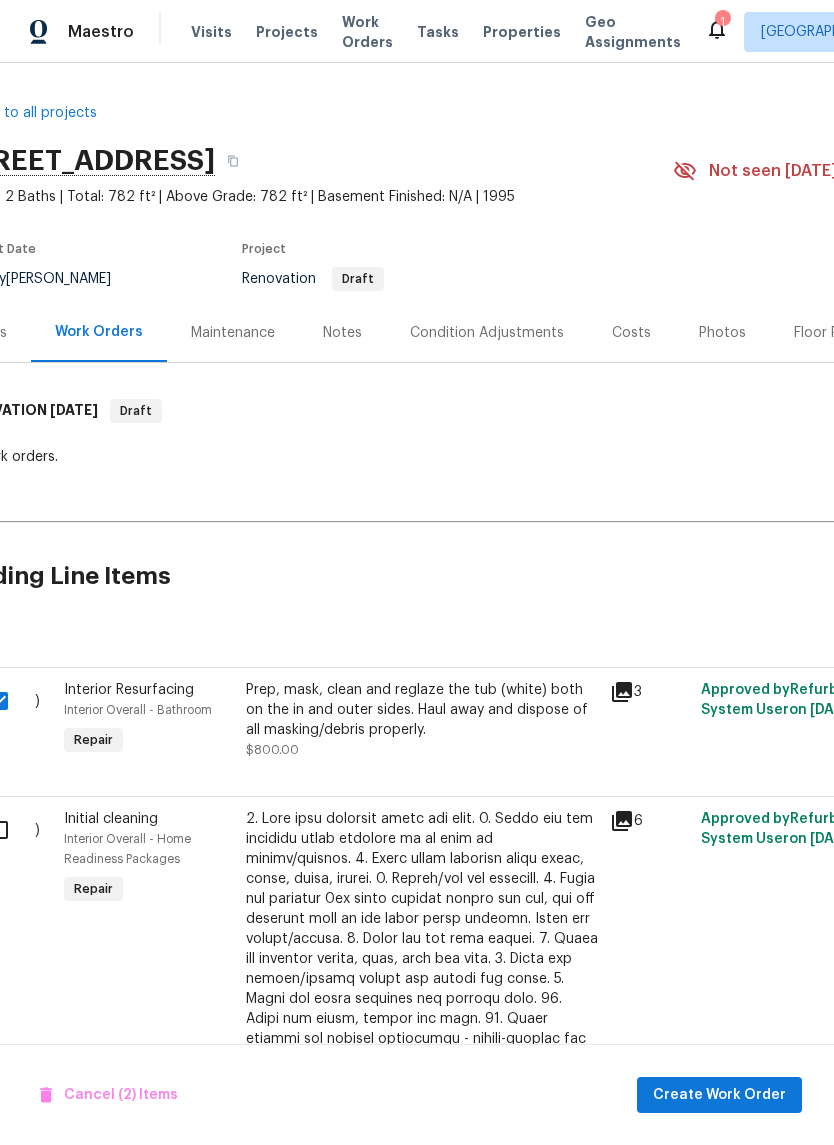 scroll, scrollTop: -1, scrollLeft: 55, axis: both 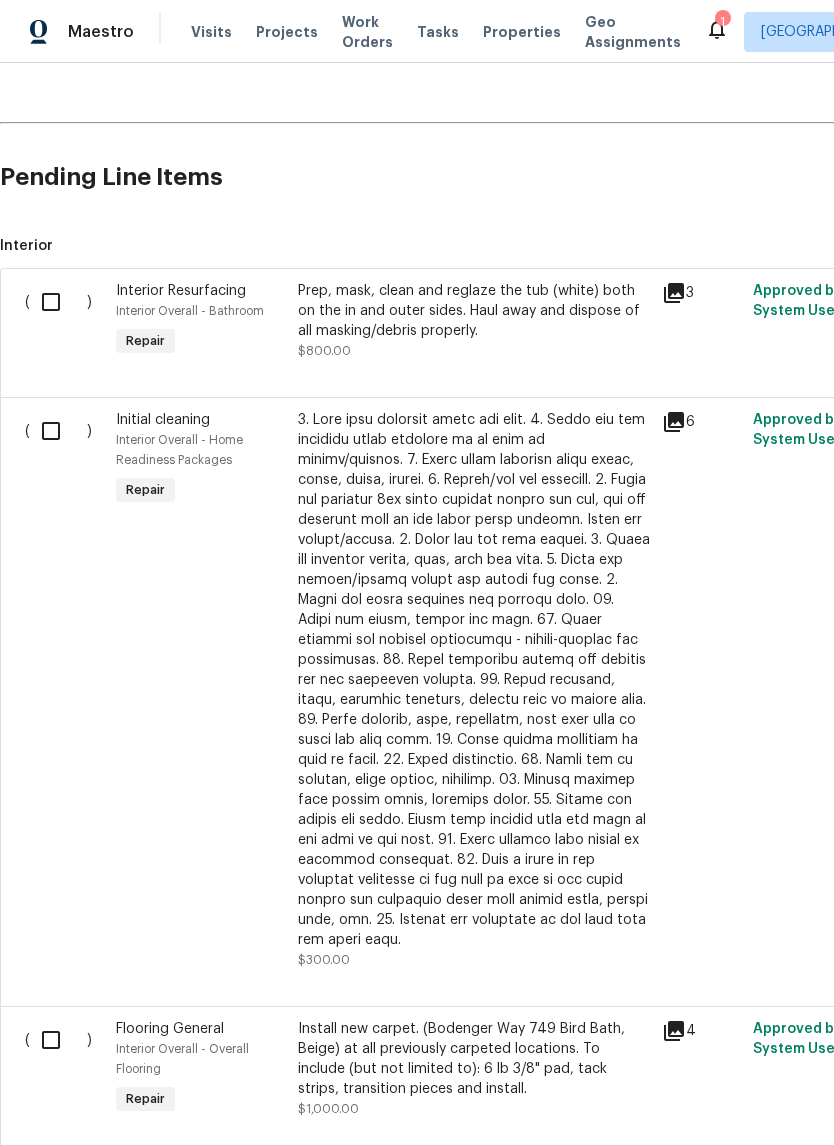 click at bounding box center (58, 302) 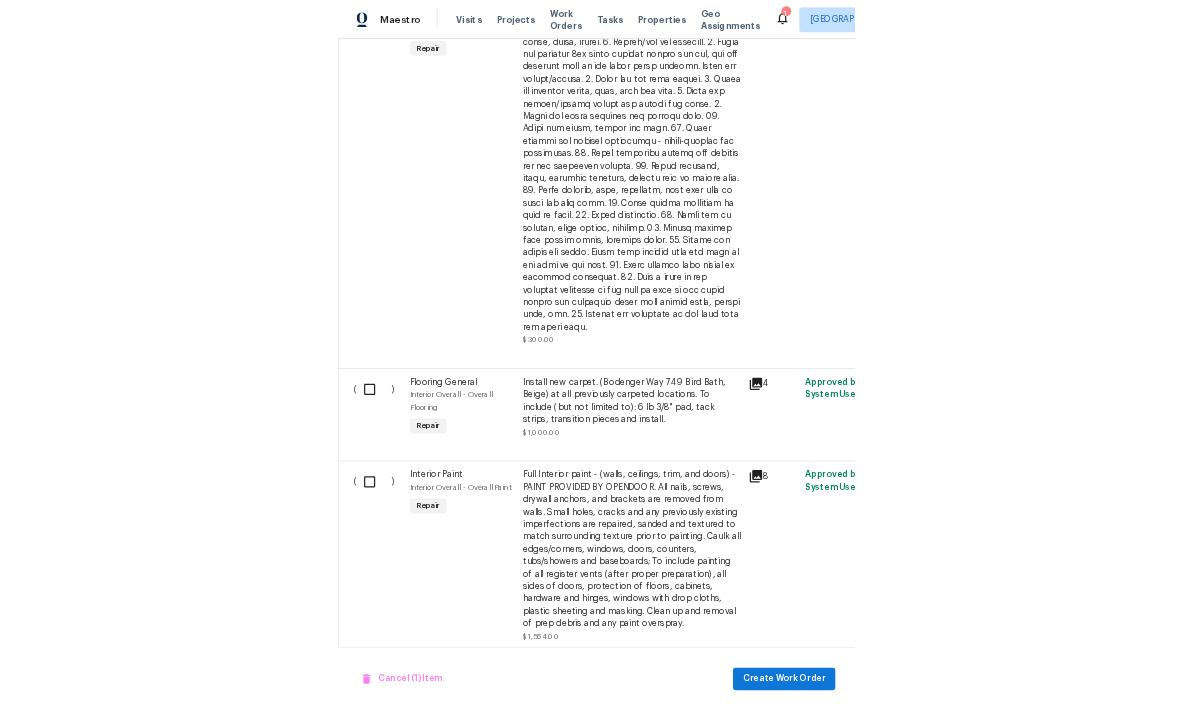 scroll, scrollTop: 810, scrollLeft: 0, axis: vertical 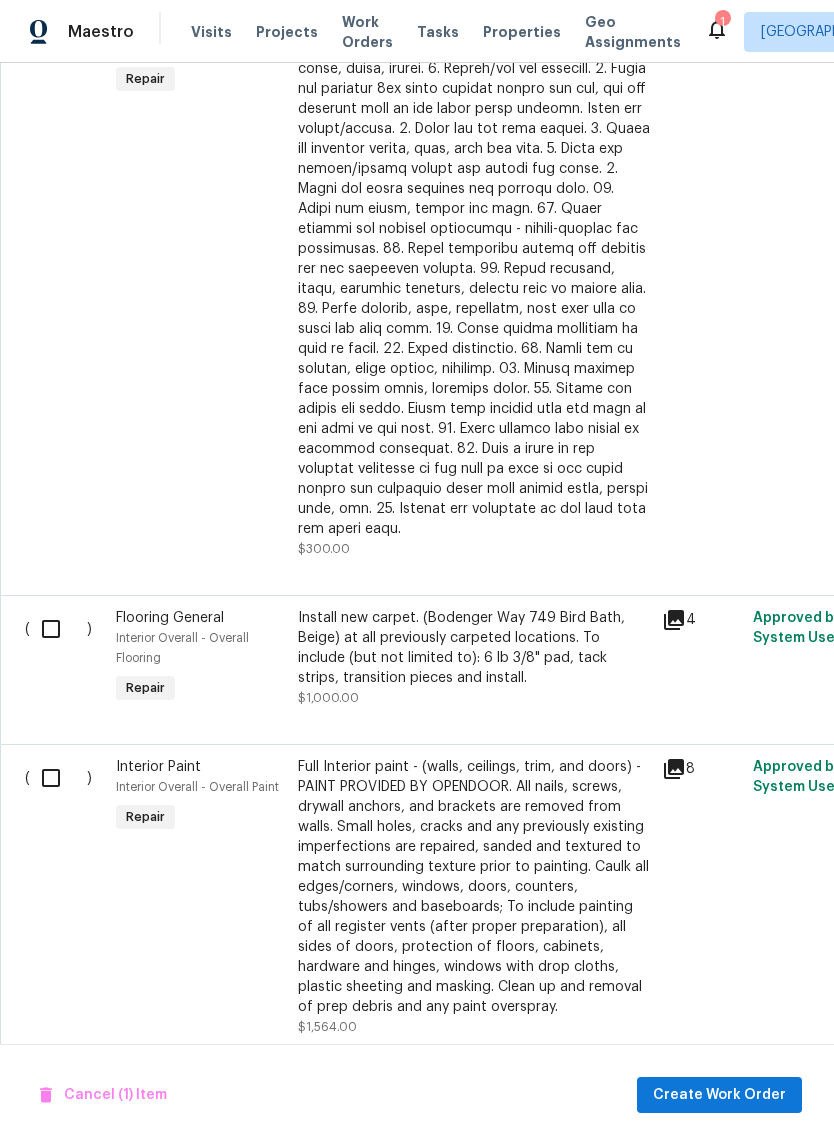 click at bounding box center [58, 778] 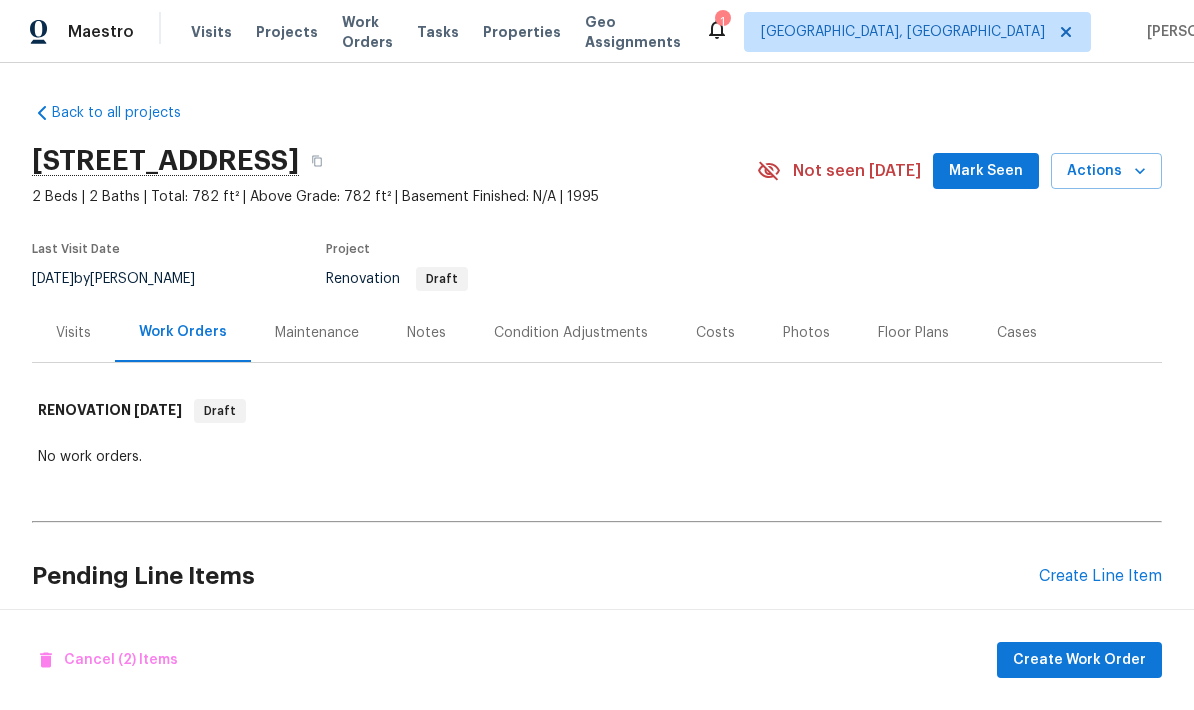 scroll, scrollTop: -1, scrollLeft: 0, axis: vertical 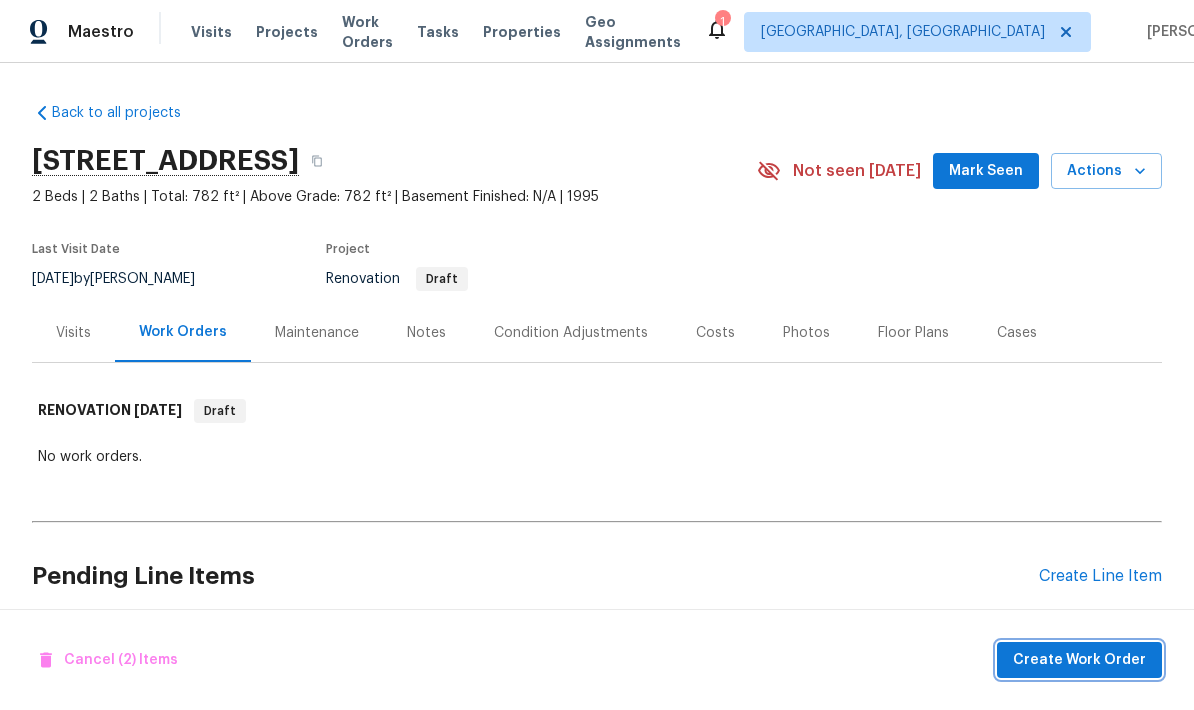 click on "Create Work Order" at bounding box center [1079, 660] 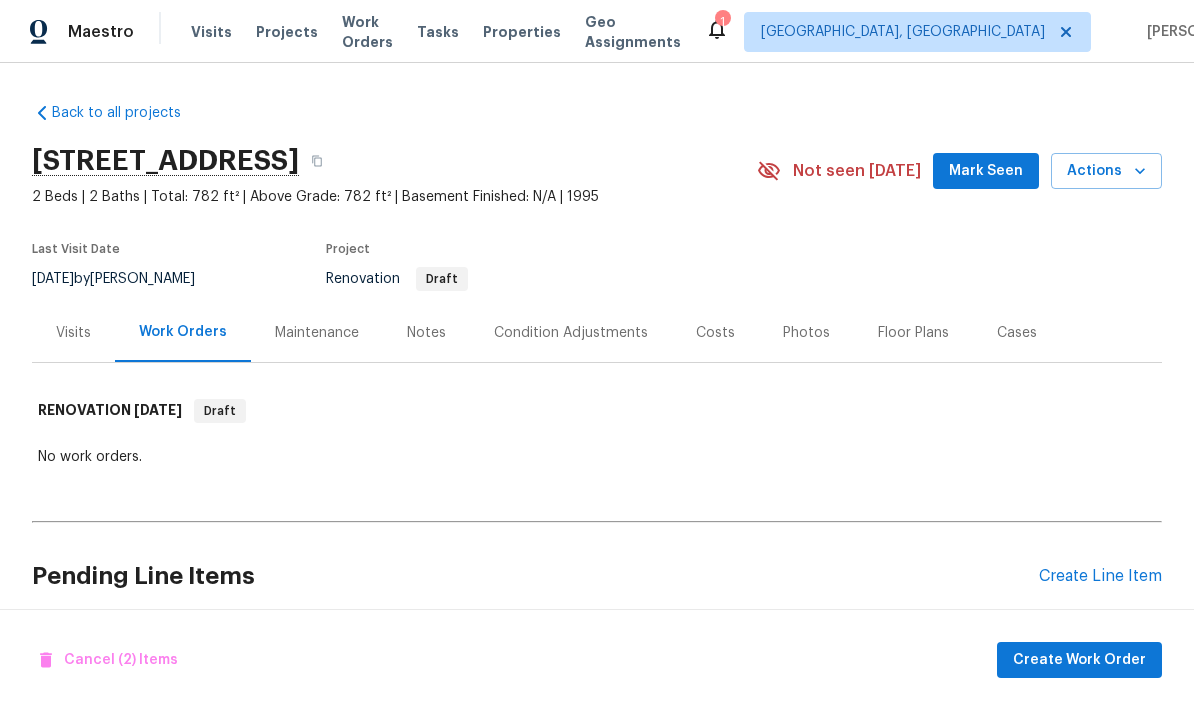 scroll, scrollTop: 0, scrollLeft: 0, axis: both 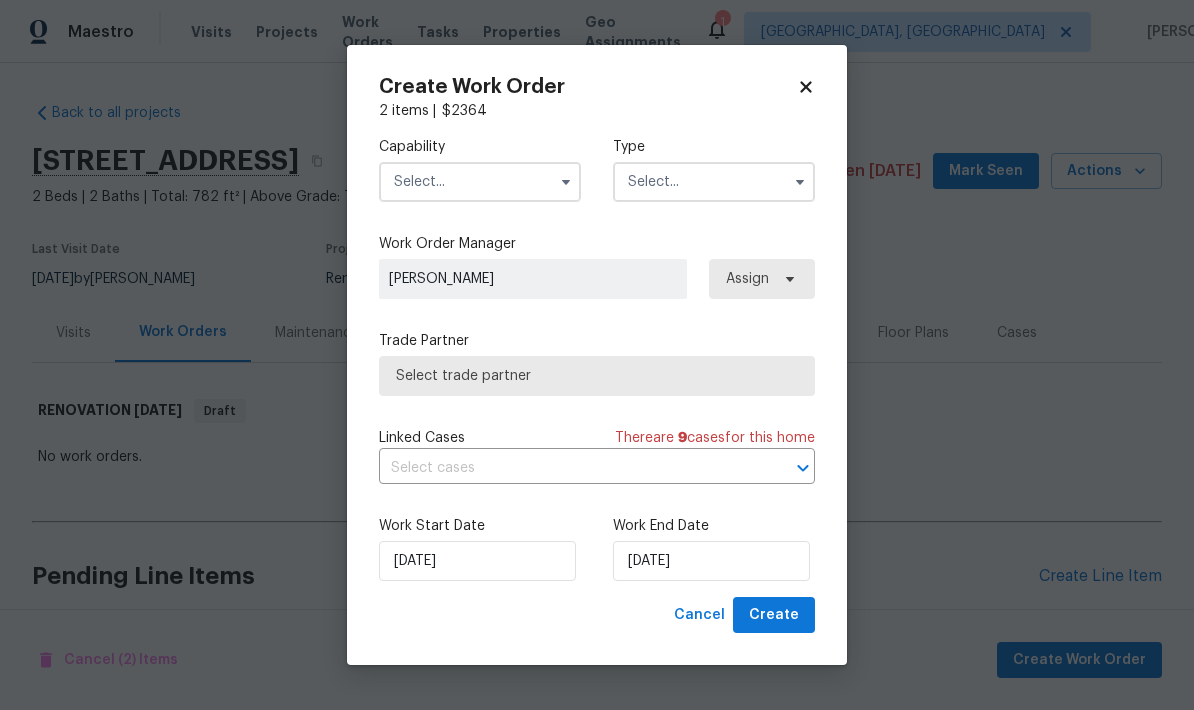 click at bounding box center [480, 182] 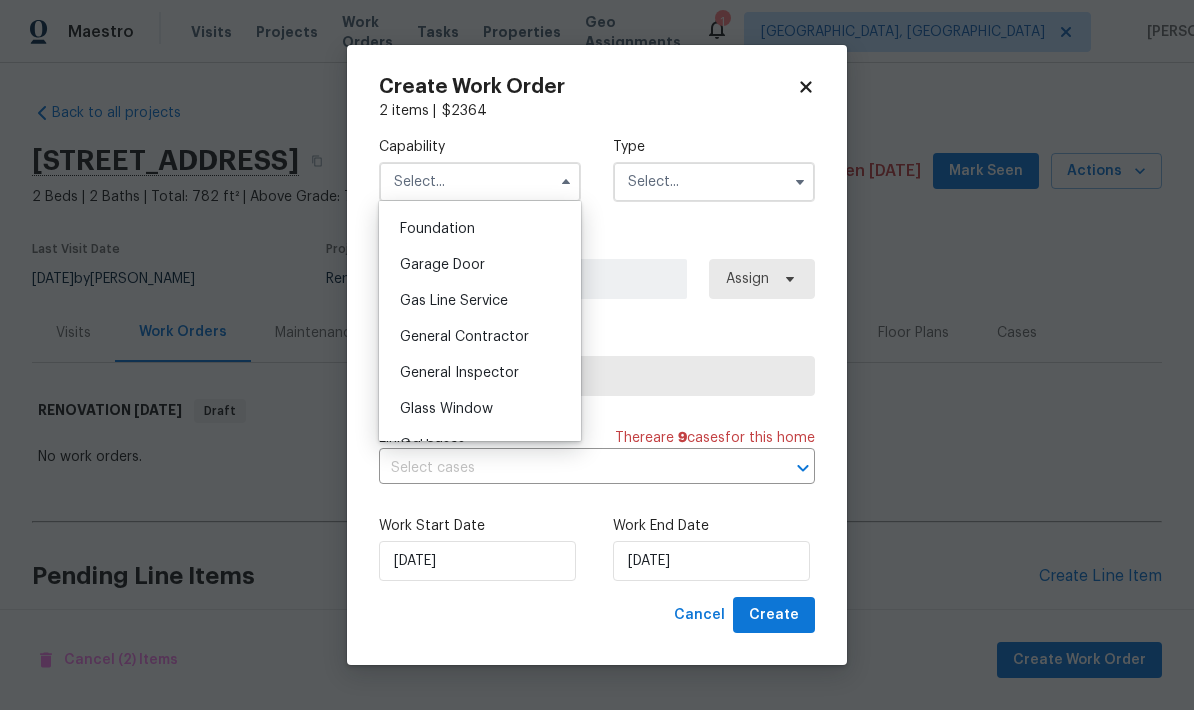scroll, scrollTop: 844, scrollLeft: 0, axis: vertical 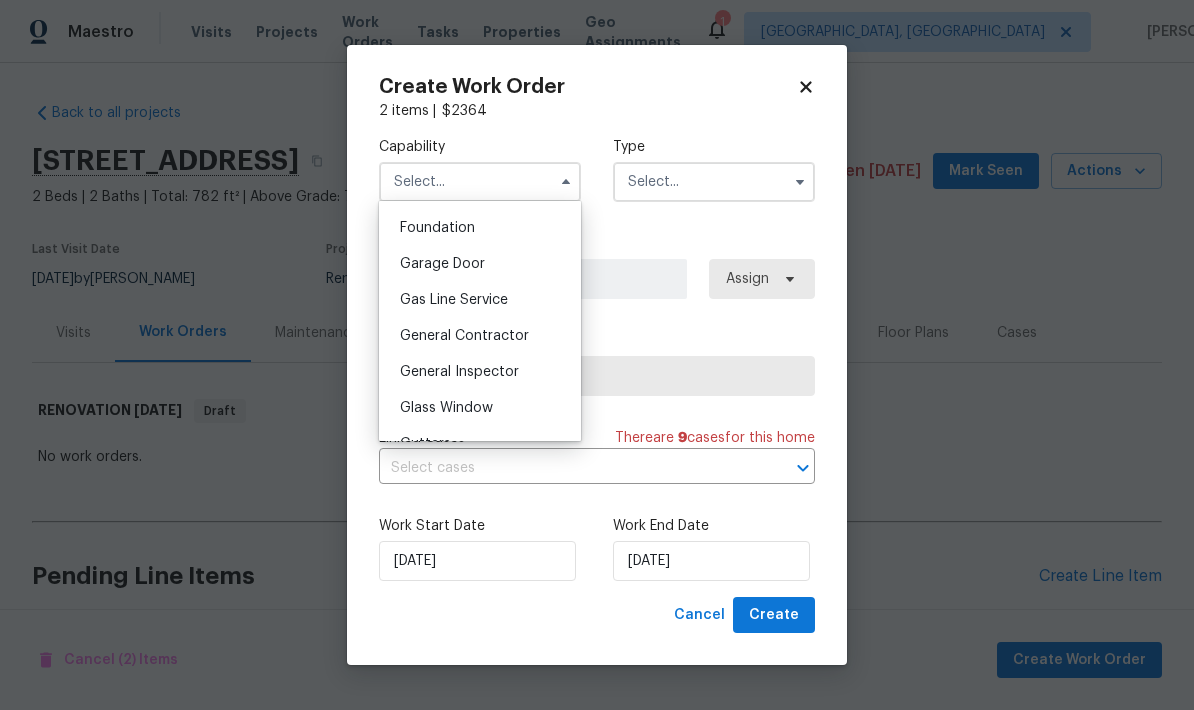 click on "General Contractor" at bounding box center (464, 336) 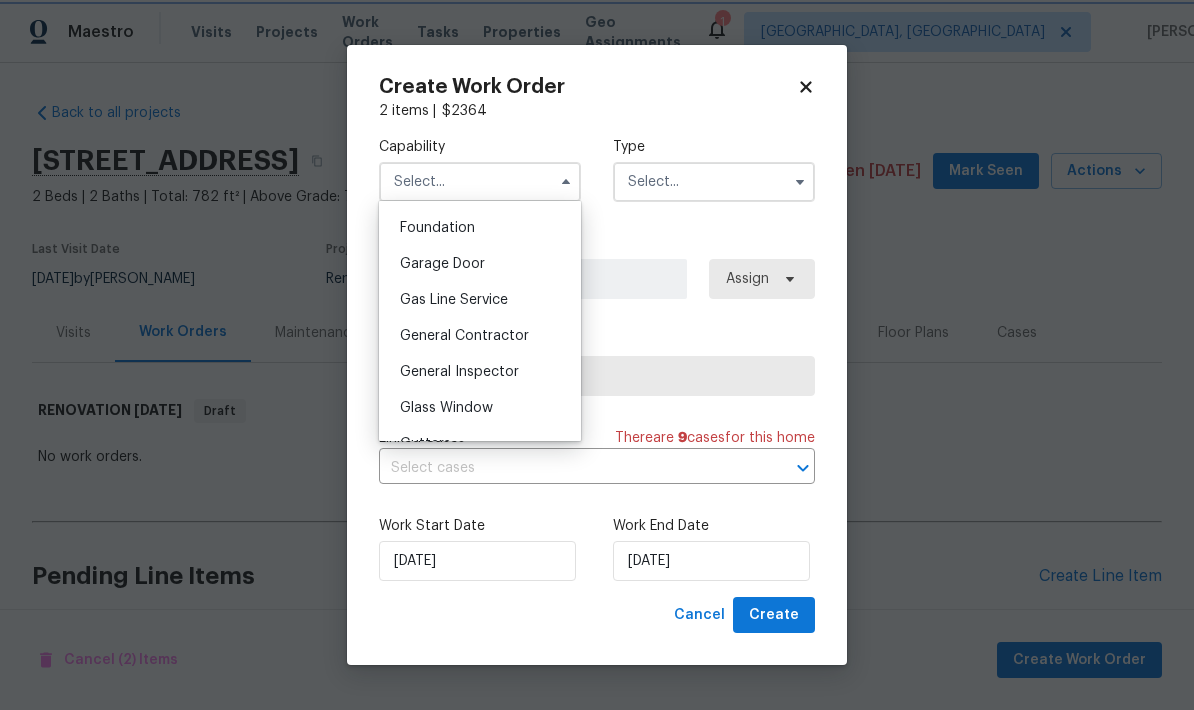 type on "General Contractor" 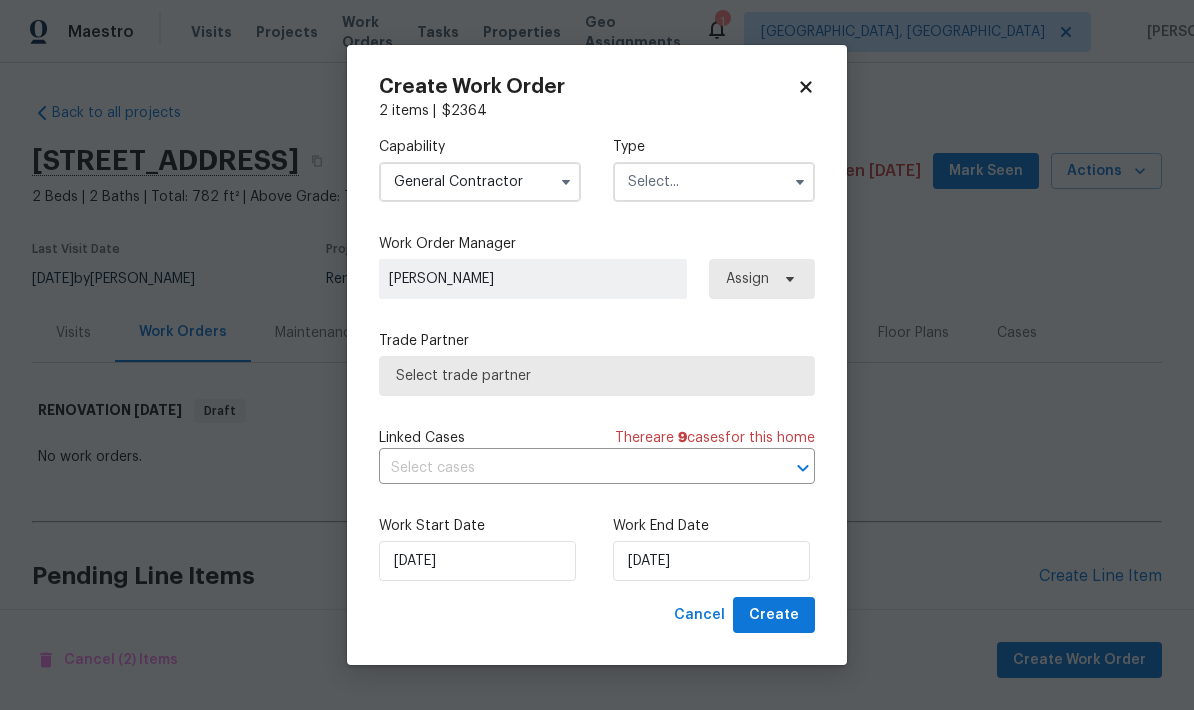 click at bounding box center (714, 182) 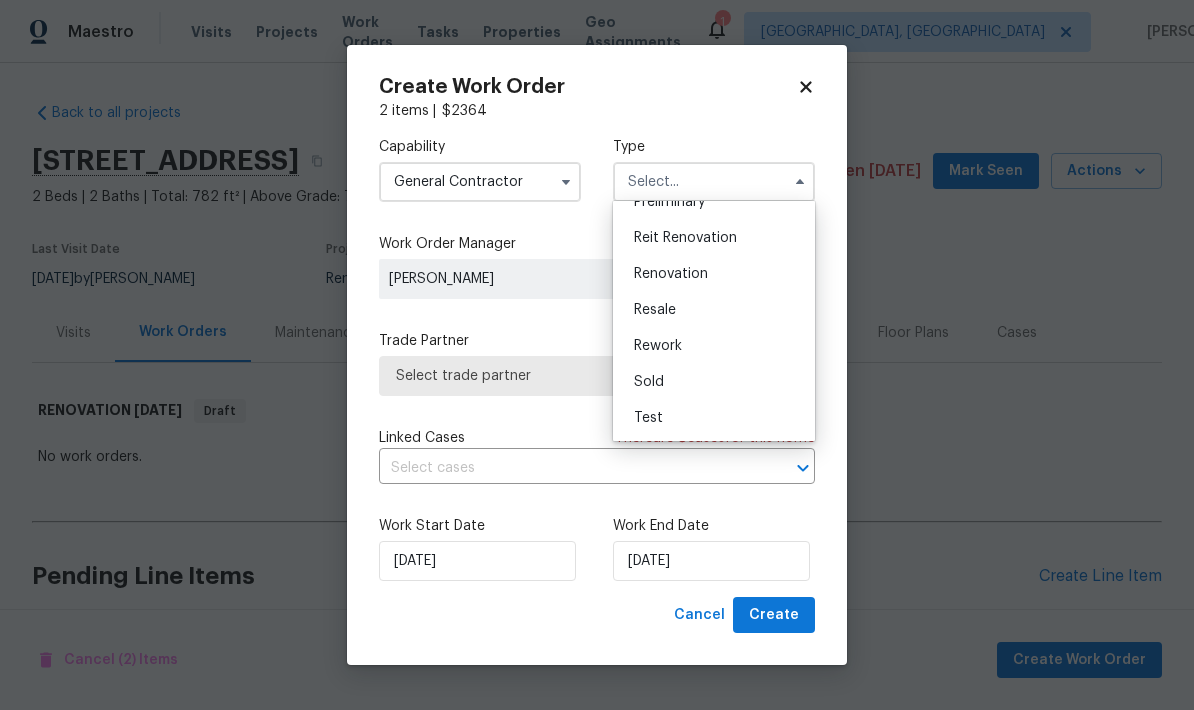 scroll, scrollTop: 454, scrollLeft: 0, axis: vertical 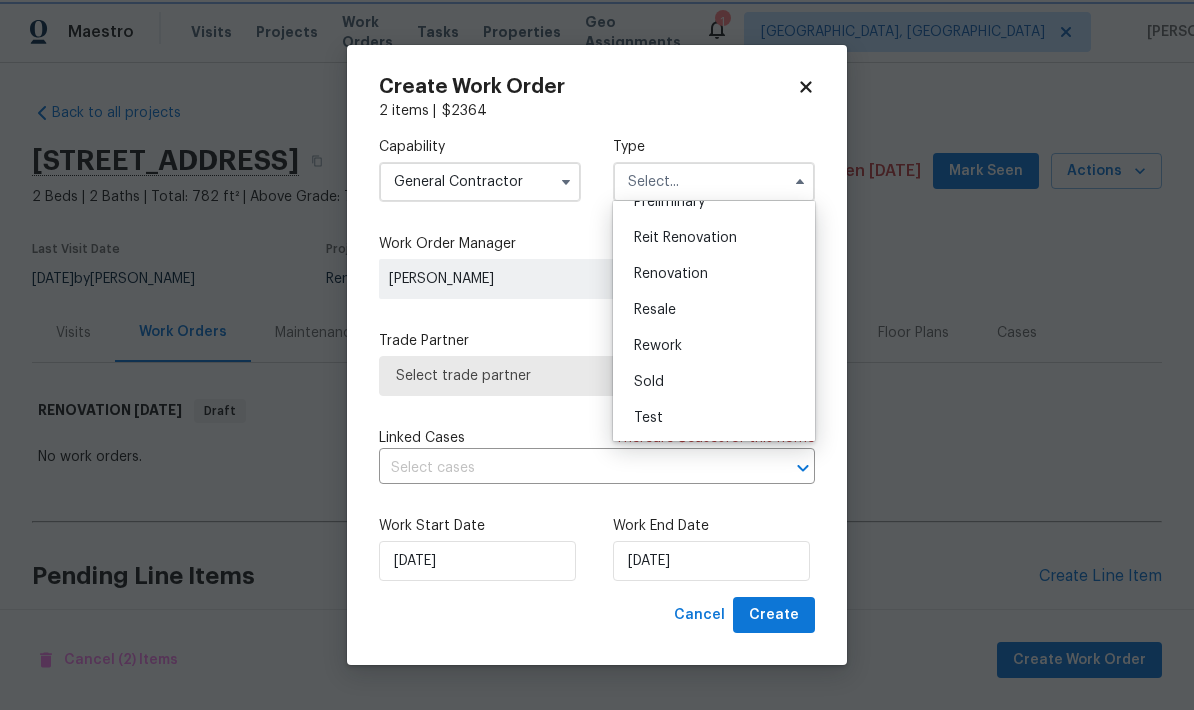 type on "Renovation" 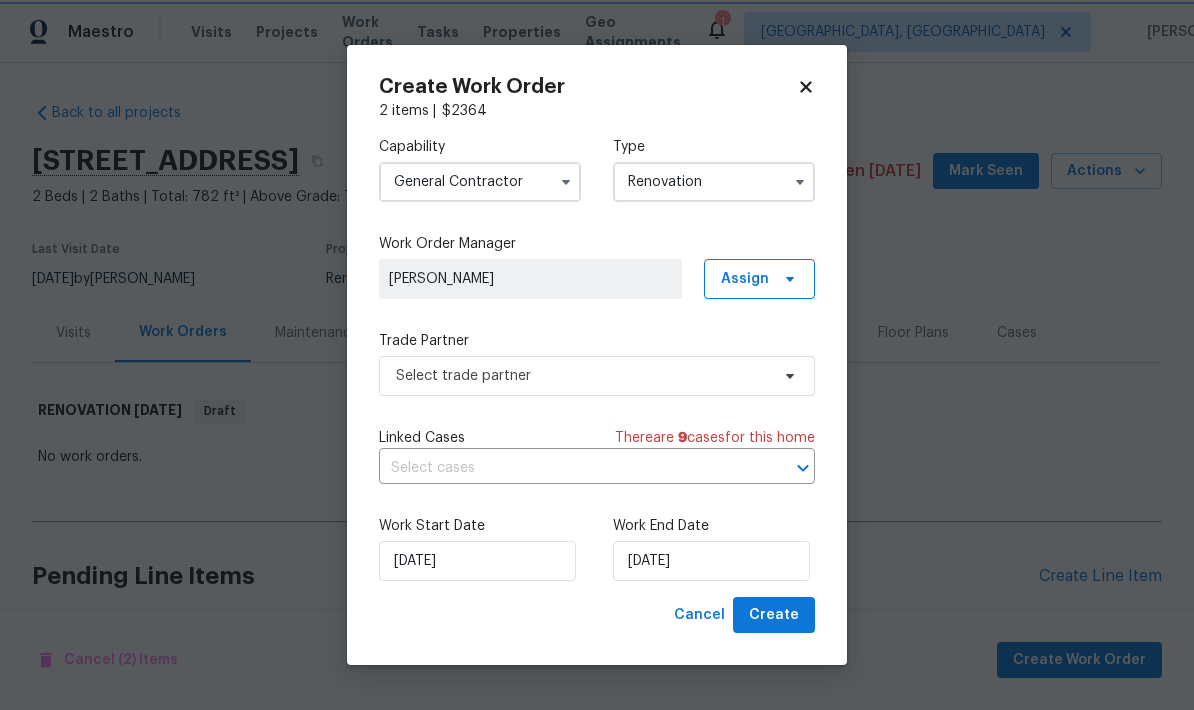 scroll, scrollTop: 0, scrollLeft: 0, axis: both 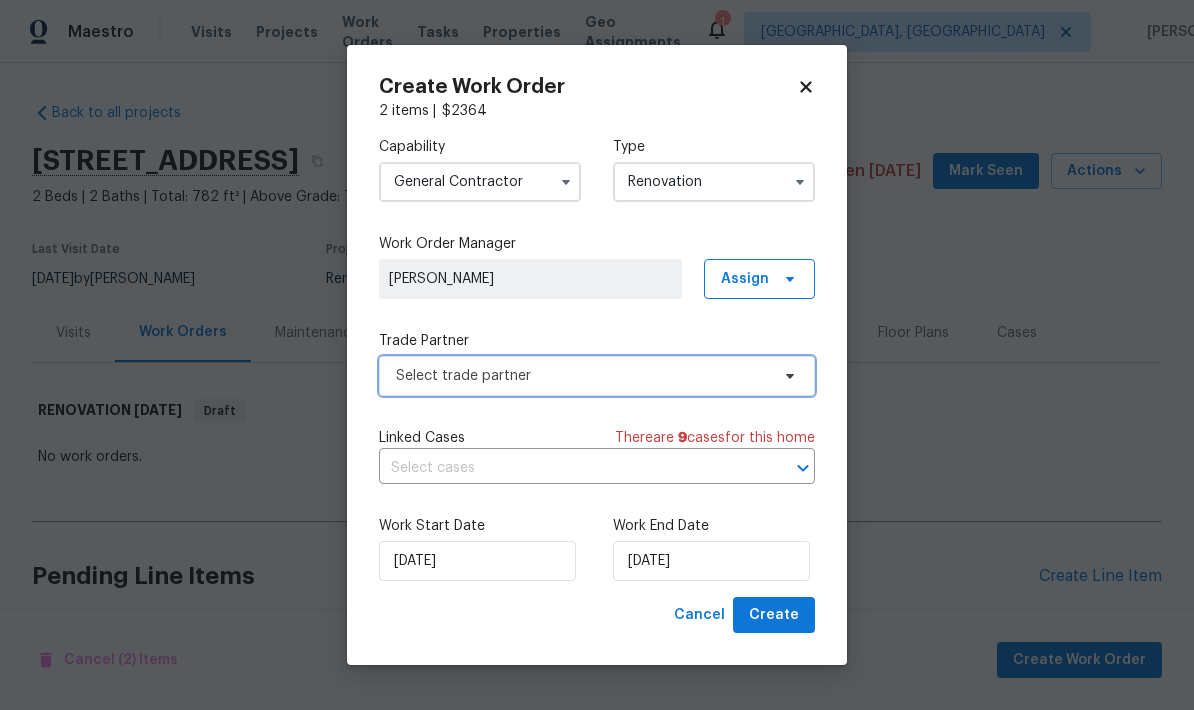 click on "Select trade partner" at bounding box center [597, 376] 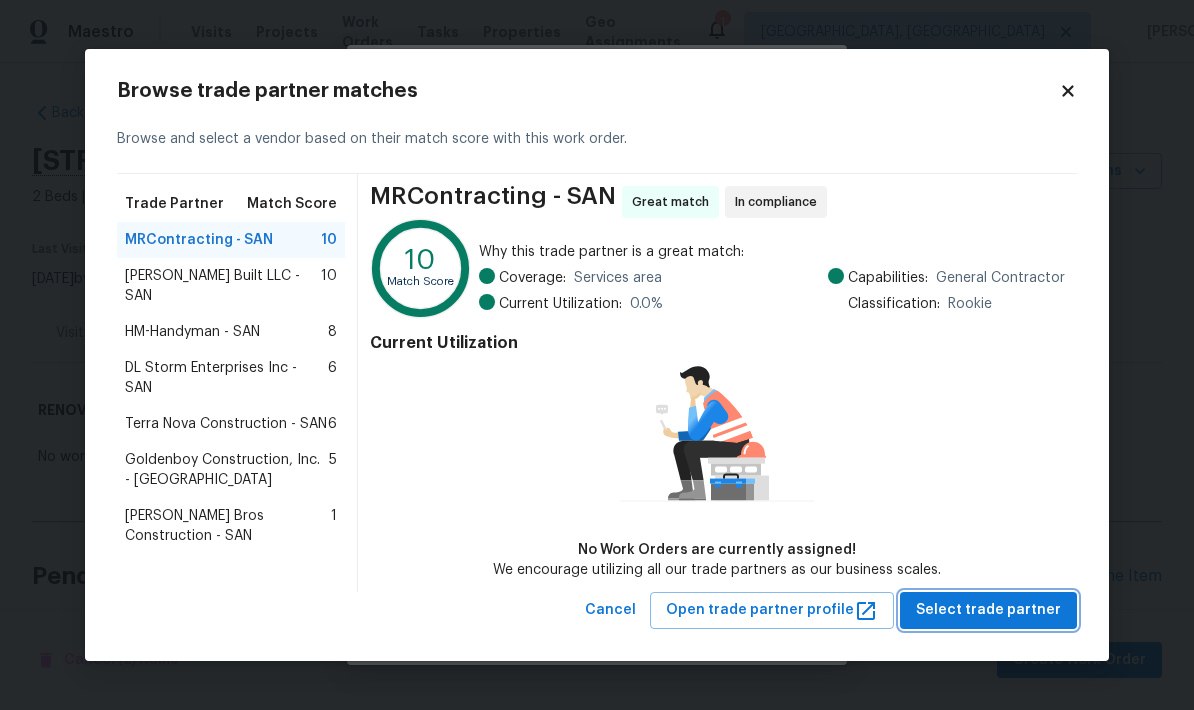 click on "Select trade partner" at bounding box center [988, 610] 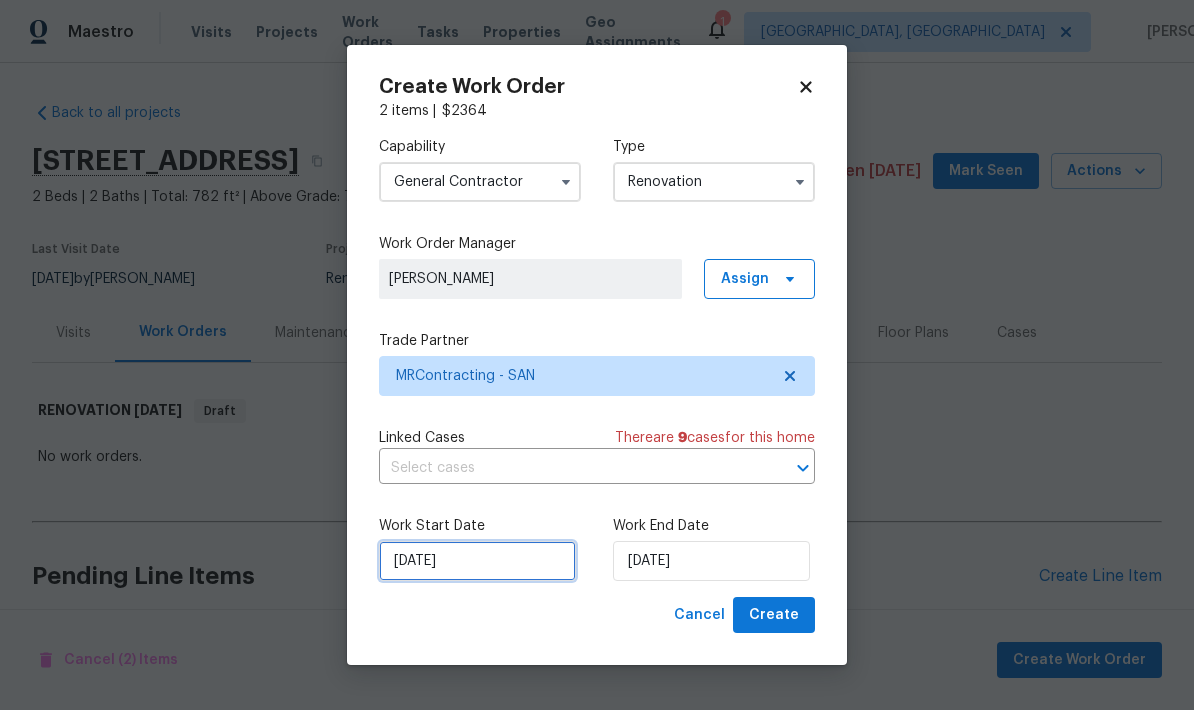 click on "7/16/2025" at bounding box center (477, 561) 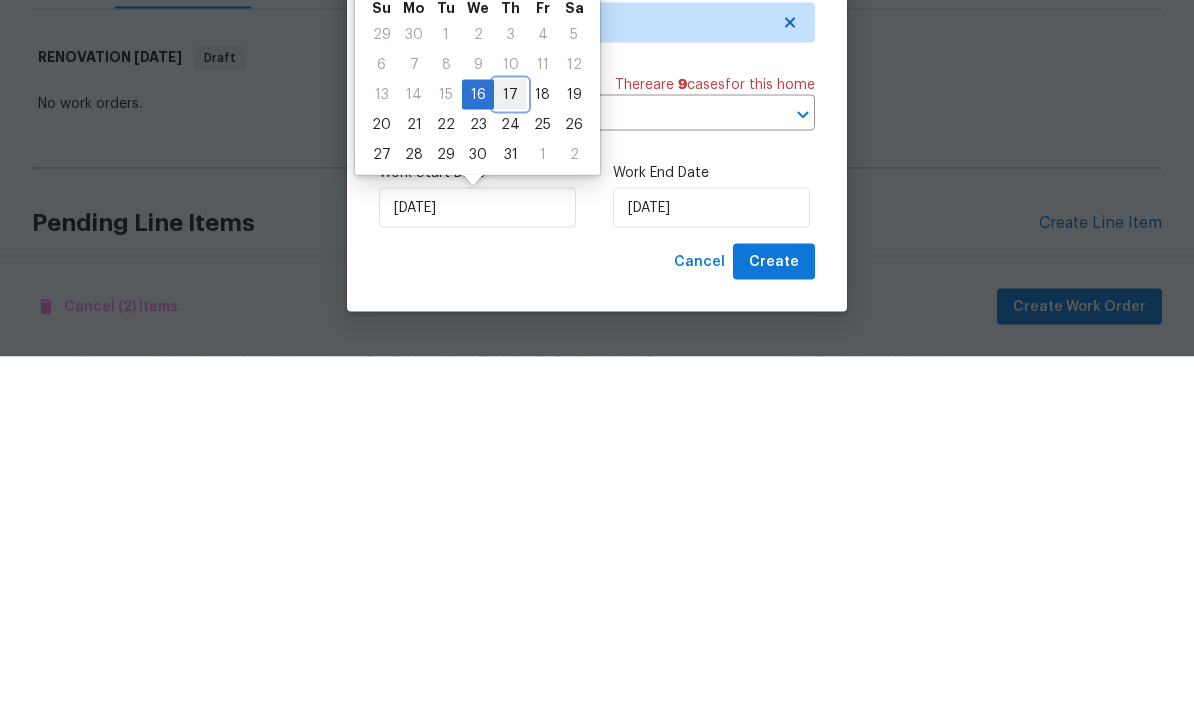 click on "17" at bounding box center [510, 448] 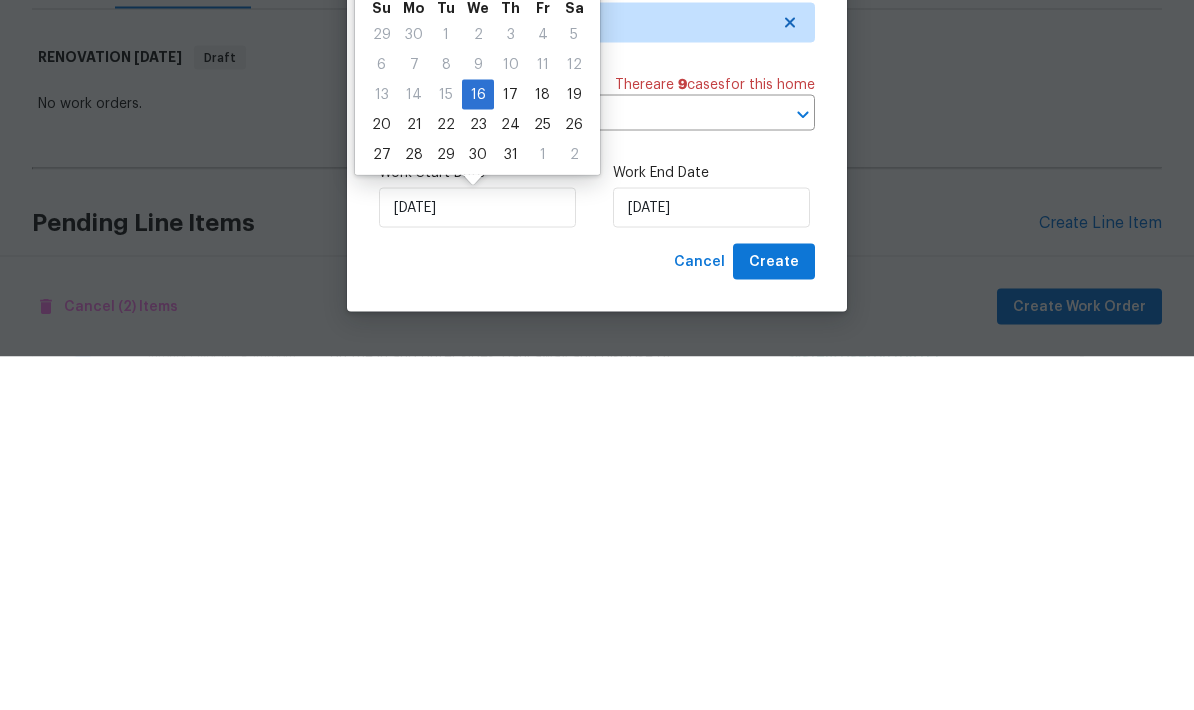 type on "7/17/2025" 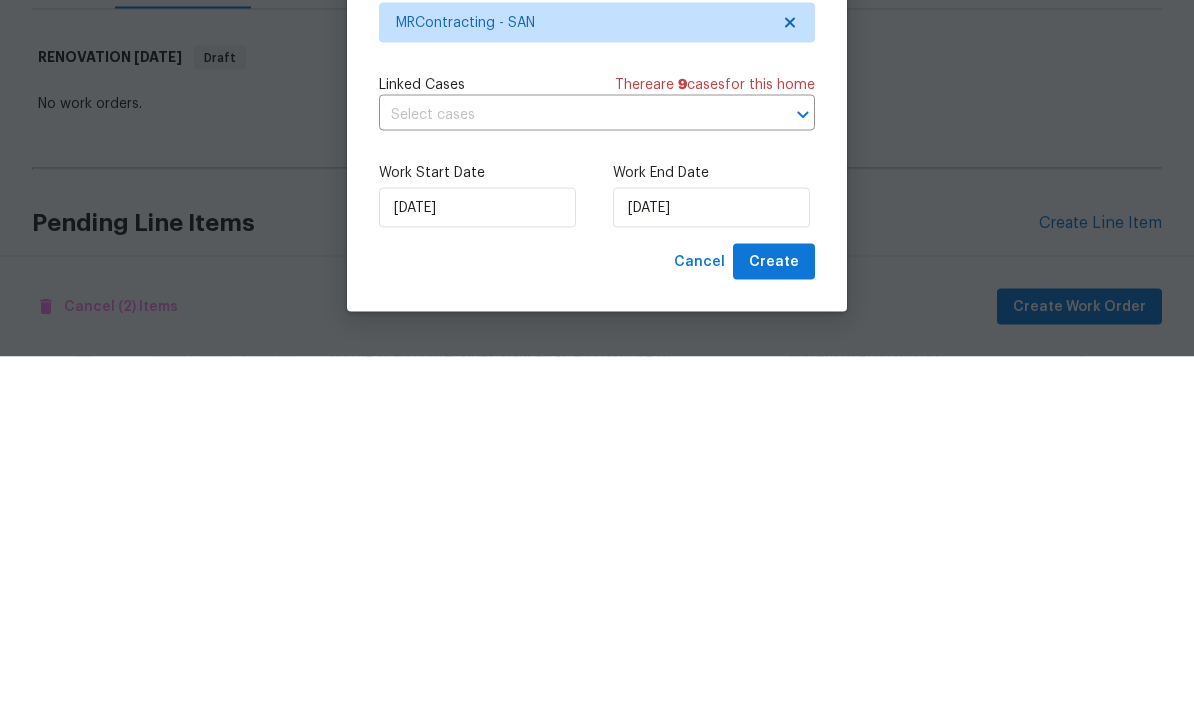 scroll, scrollTop: 80, scrollLeft: 0, axis: vertical 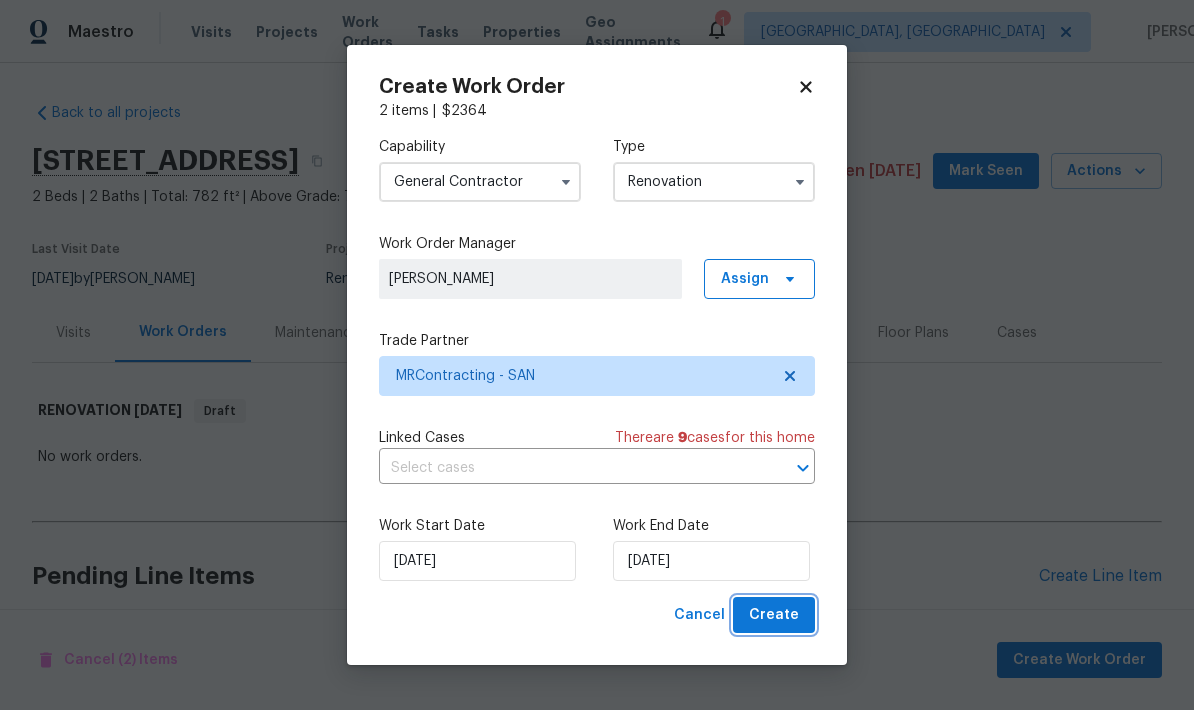 click on "Create" at bounding box center [774, 615] 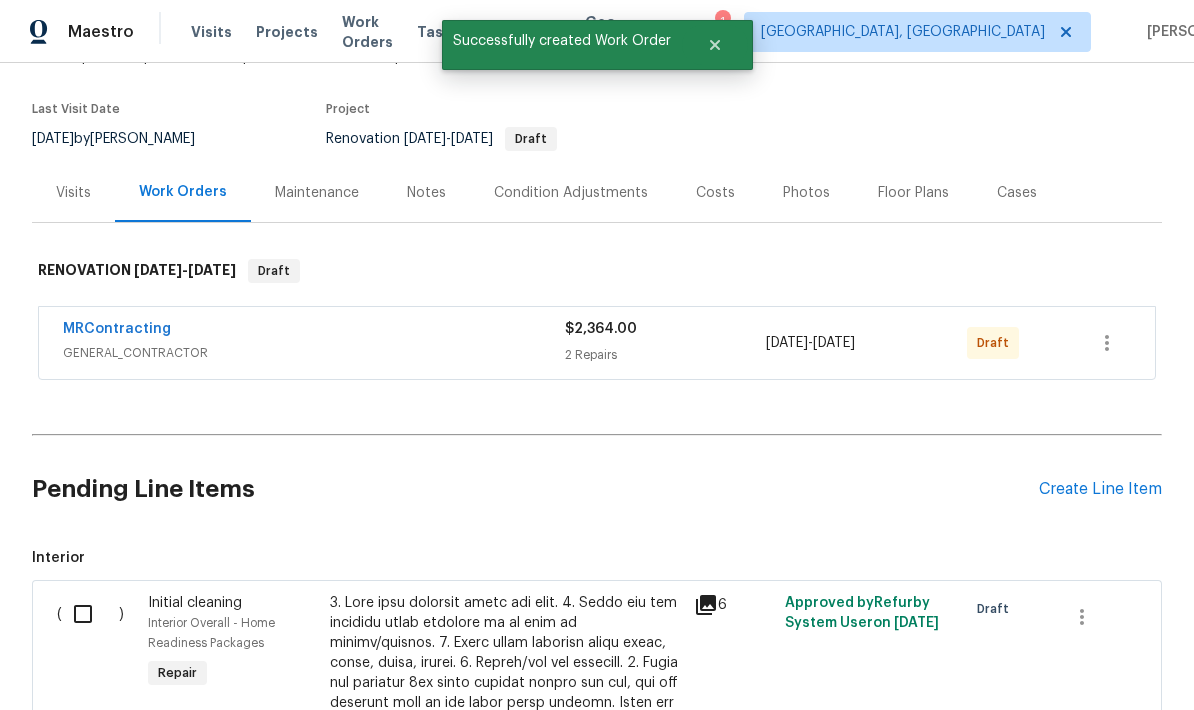 scroll, scrollTop: 314, scrollLeft: 0, axis: vertical 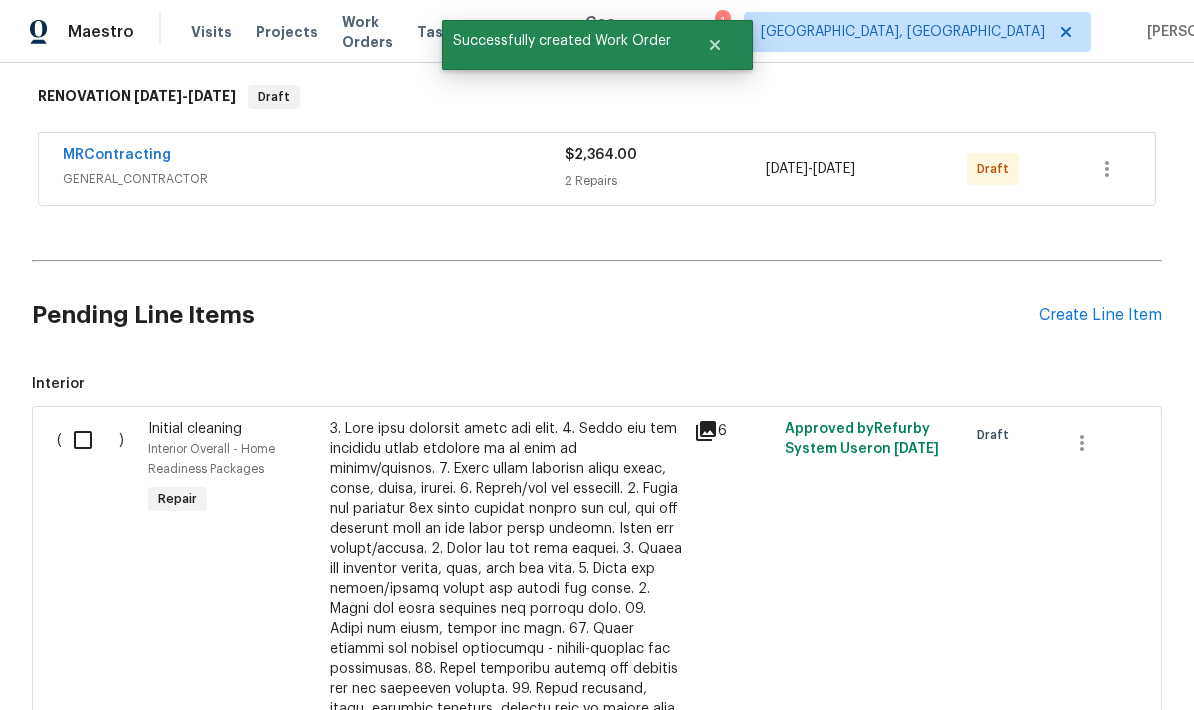 click at bounding box center (90, 440) 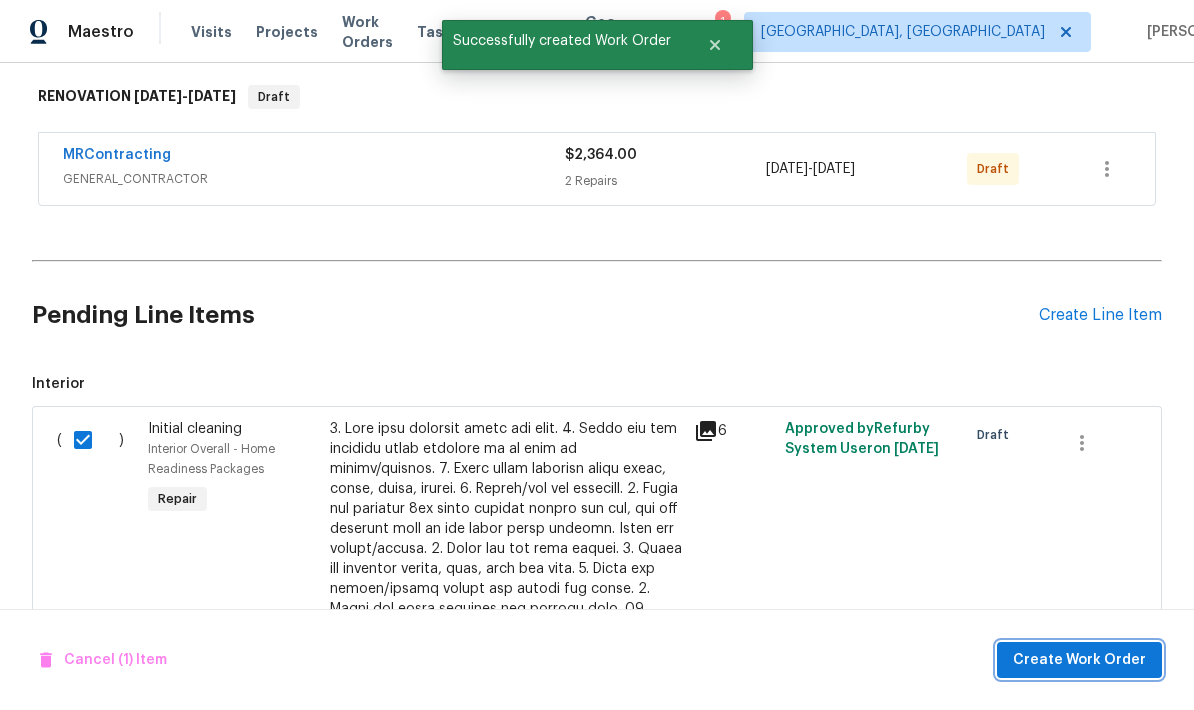 click on "Create Work Order" at bounding box center [1079, 660] 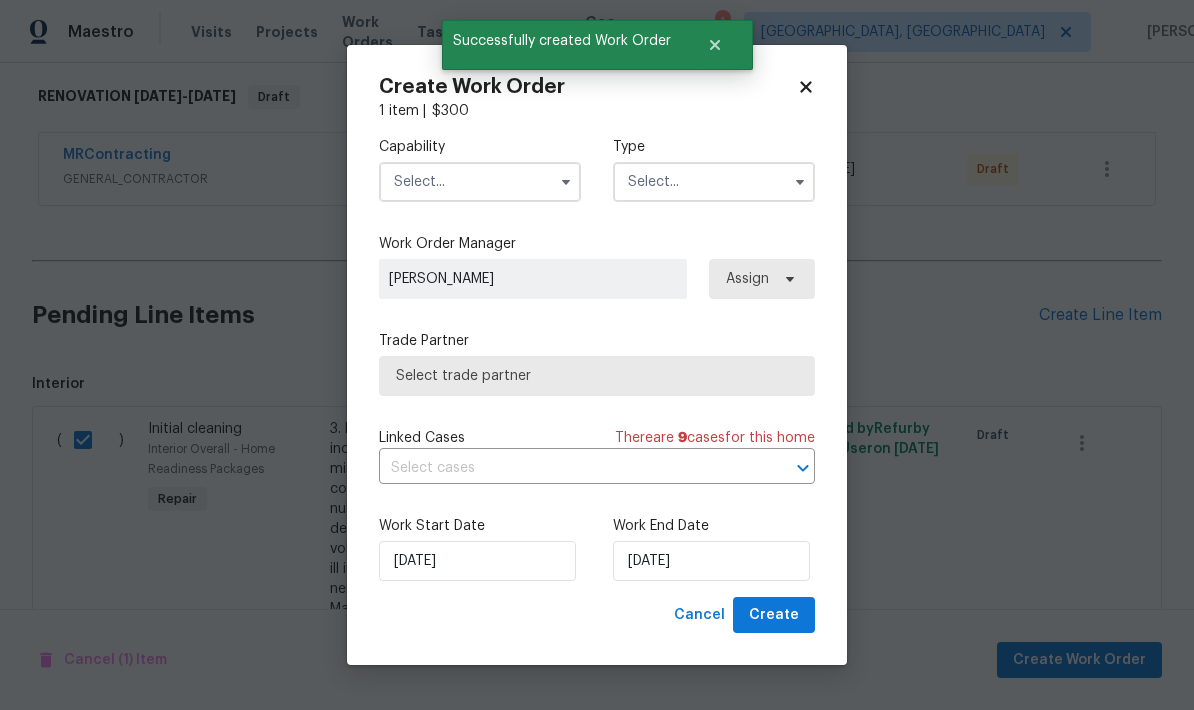 click at bounding box center [480, 182] 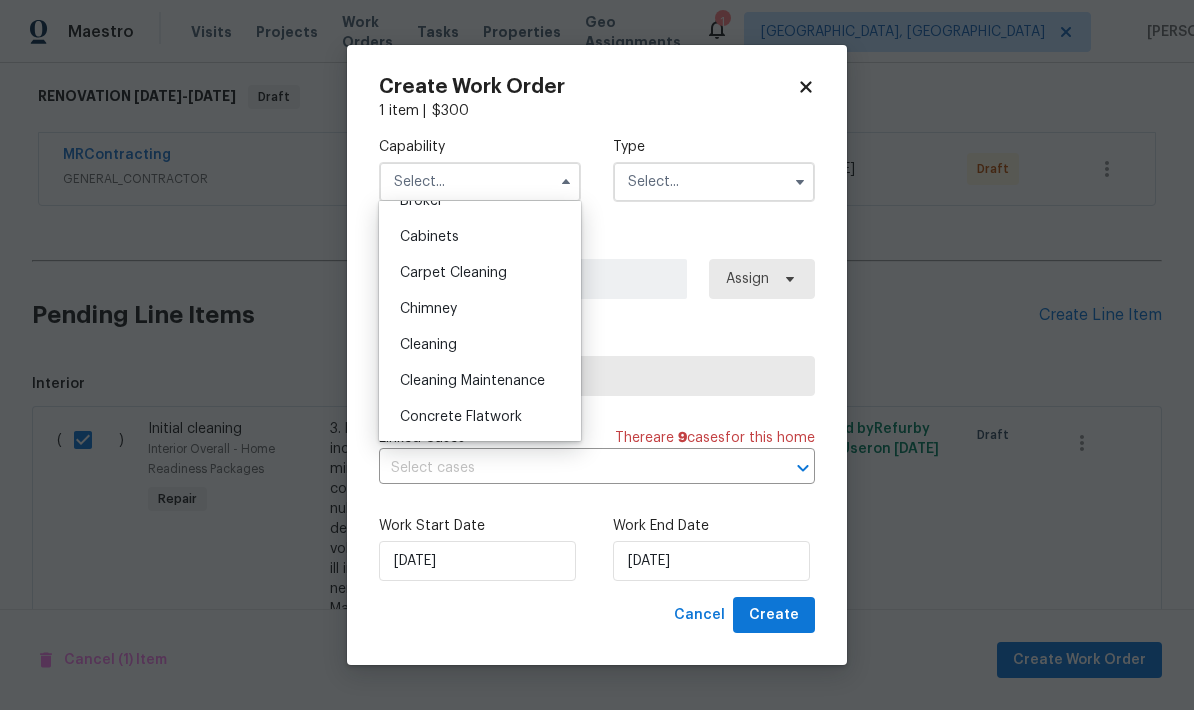 scroll, scrollTop: 184, scrollLeft: 0, axis: vertical 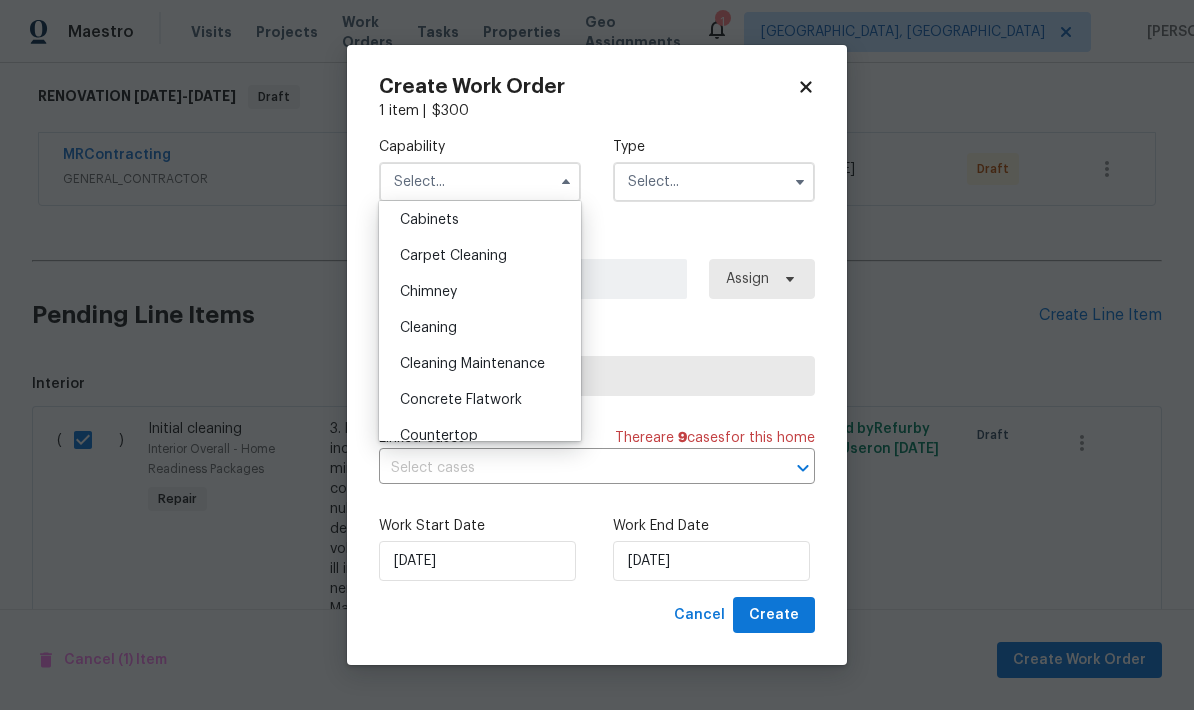 click on "Cleaning" at bounding box center [480, 328] 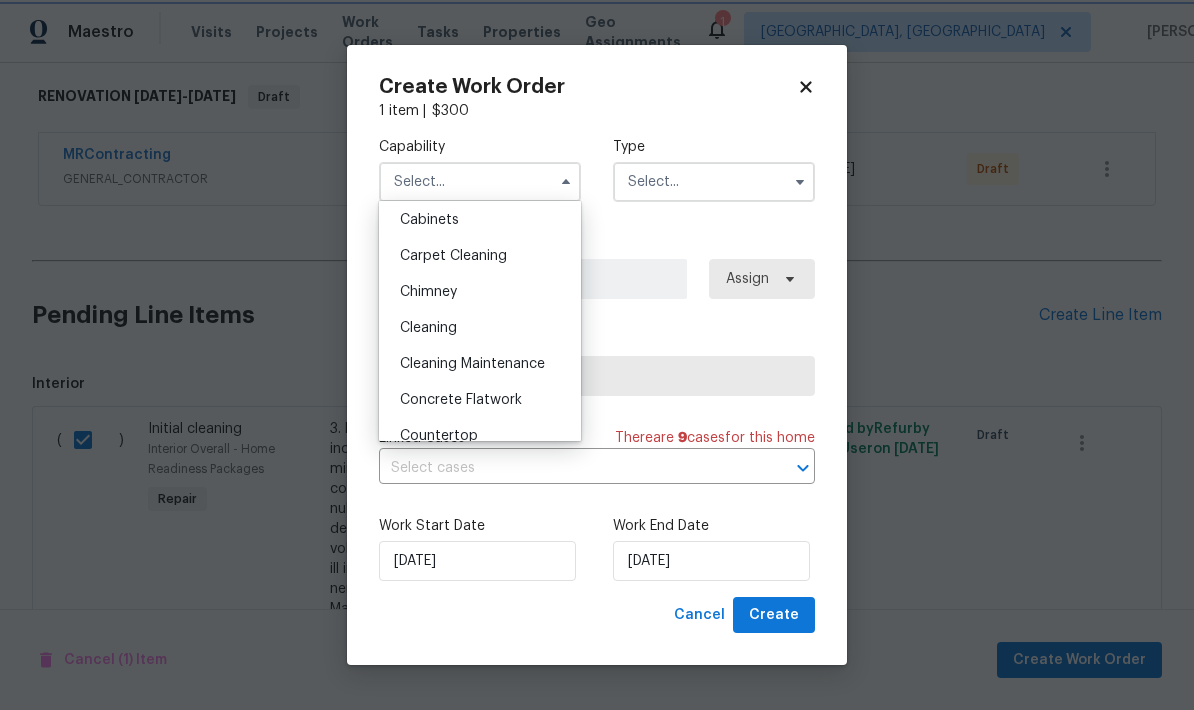 type on "Cleaning" 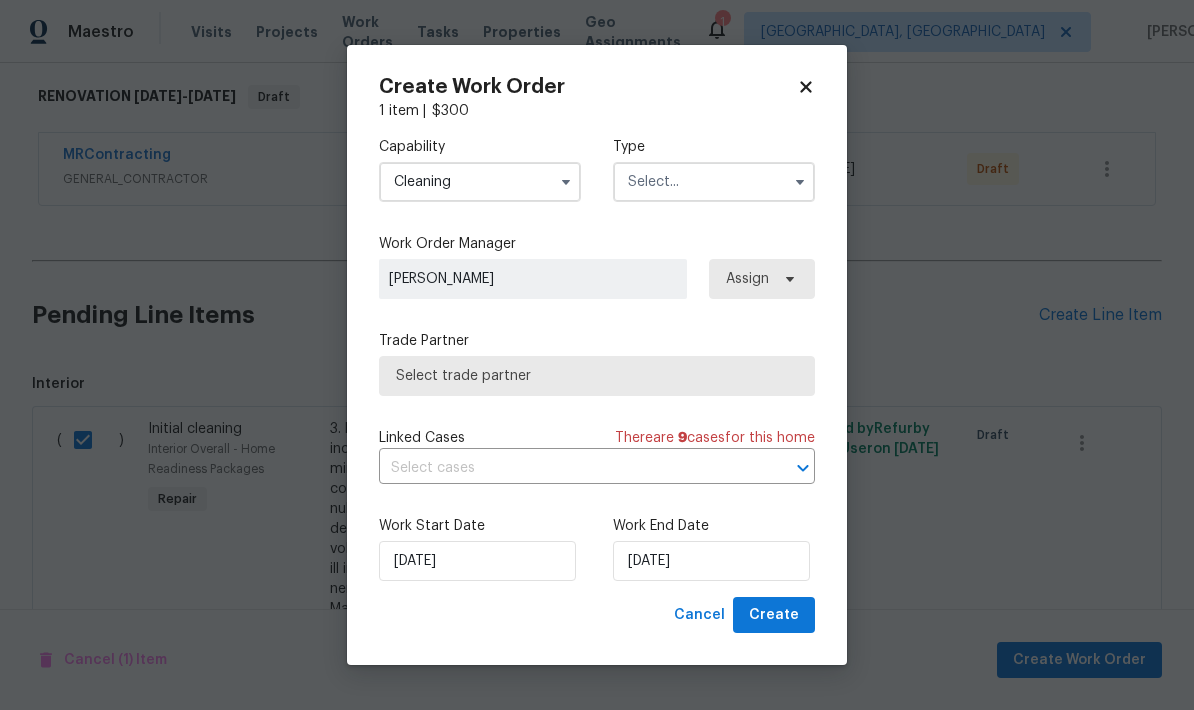 click at bounding box center (714, 182) 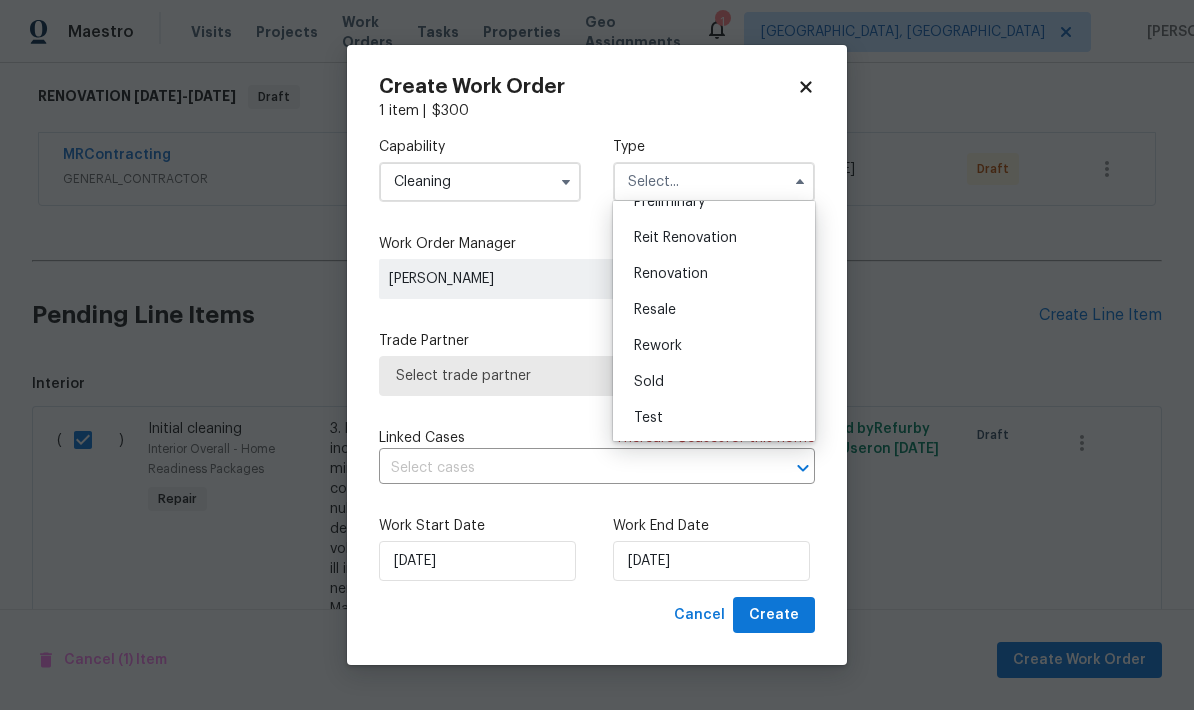 scroll, scrollTop: 454, scrollLeft: 0, axis: vertical 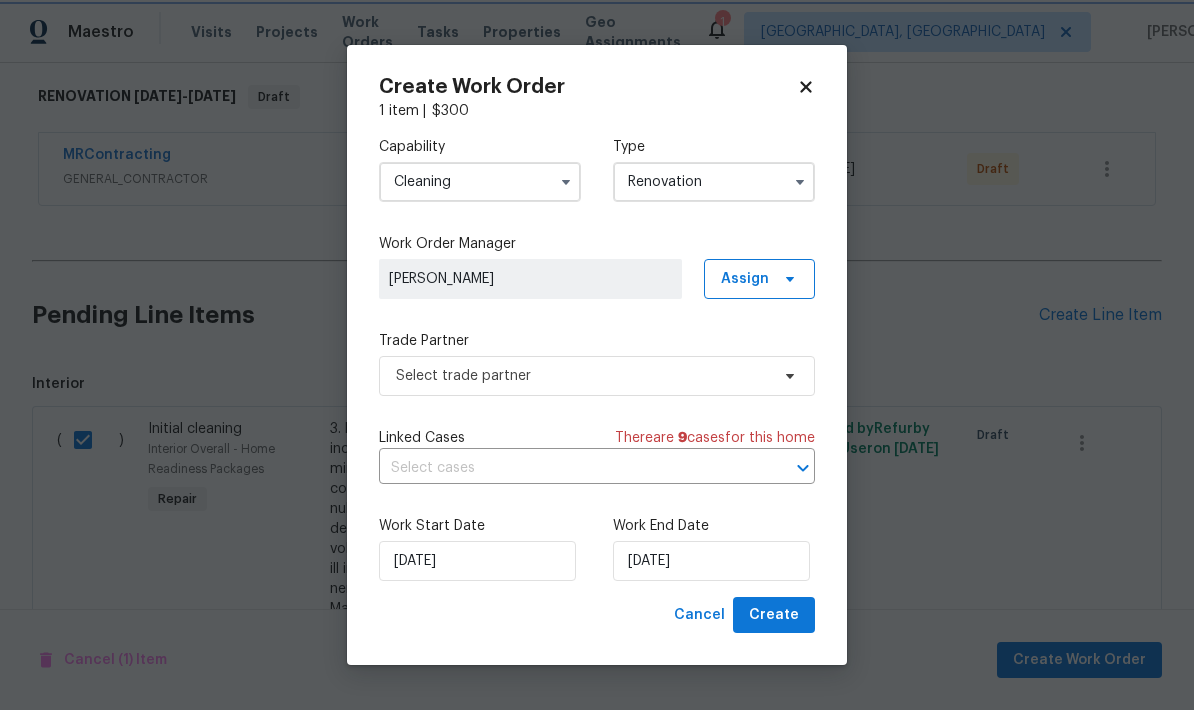 type on "Renovation" 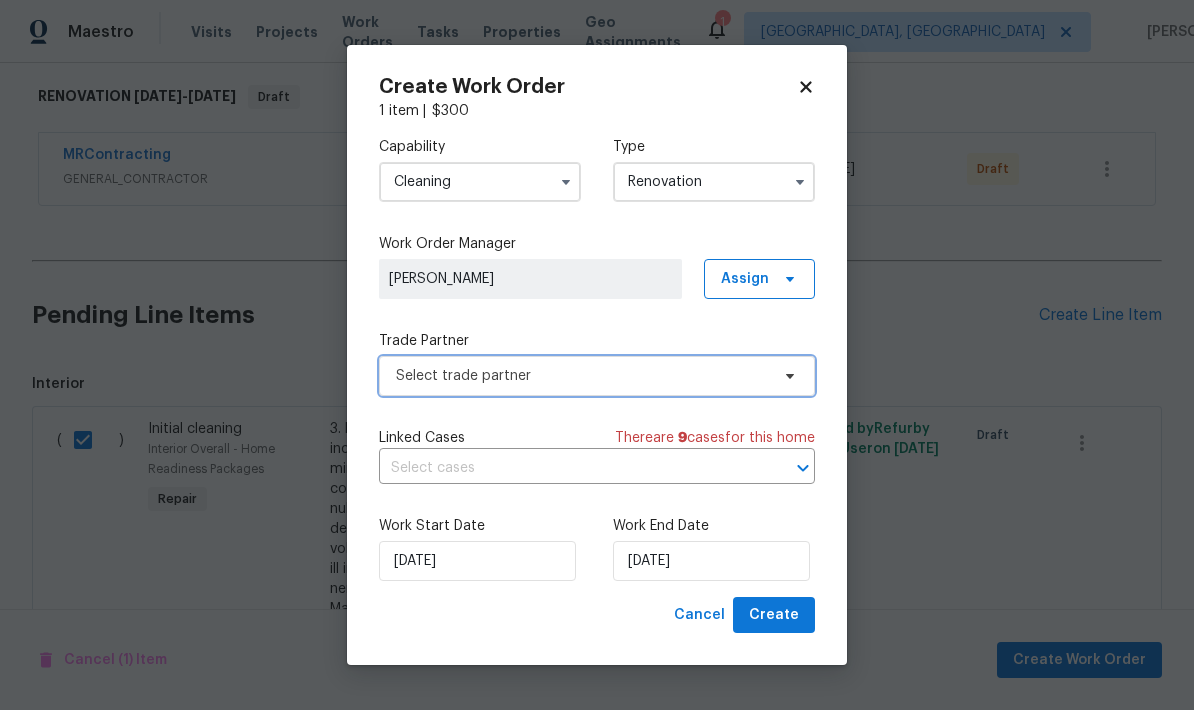 click on "Select trade partner" at bounding box center [582, 376] 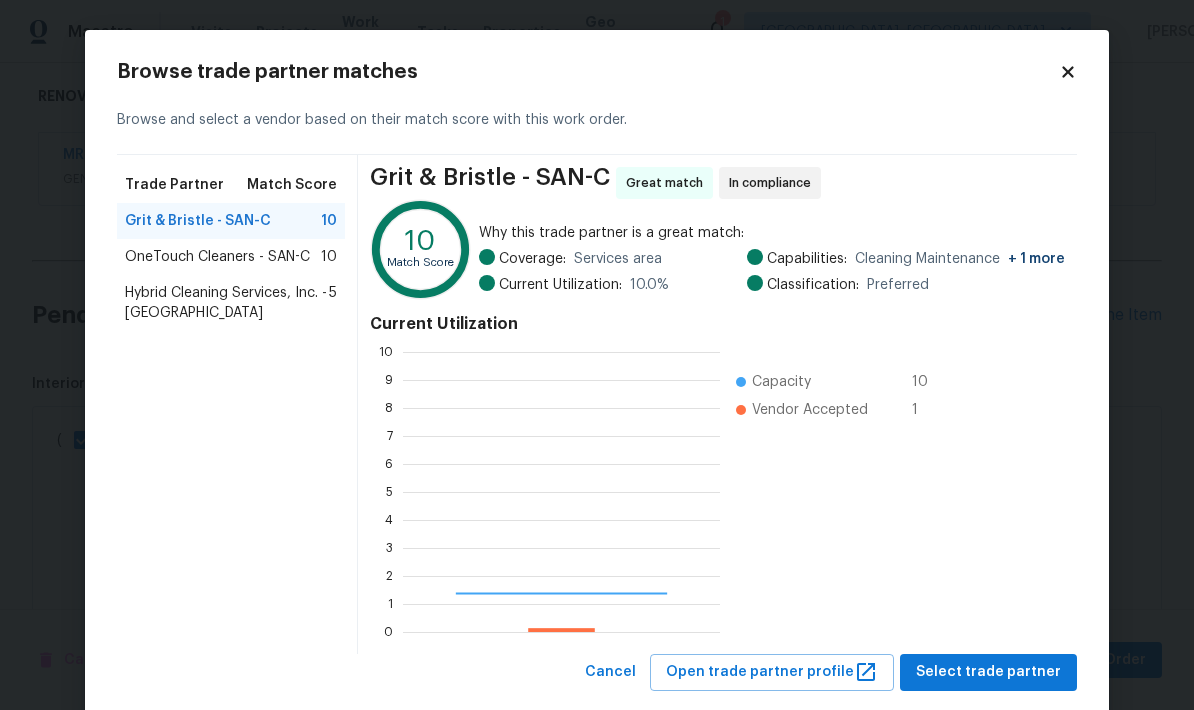 scroll, scrollTop: 2, scrollLeft: 2, axis: both 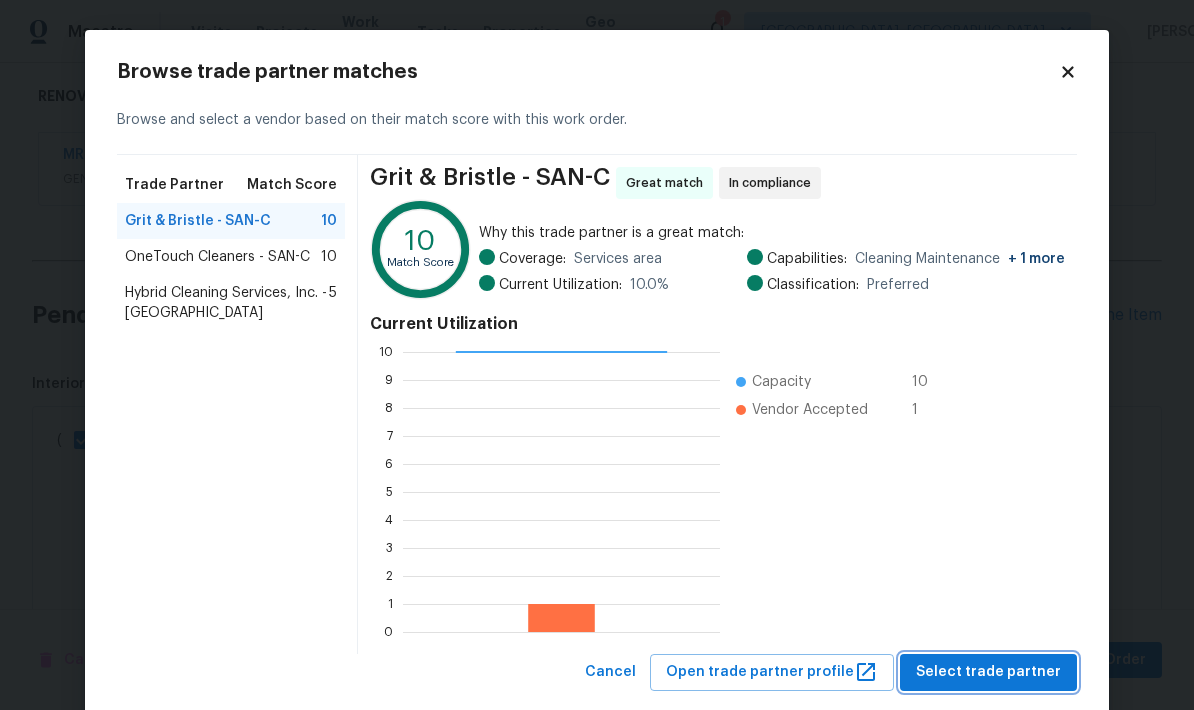 click on "Select trade partner" at bounding box center [988, 672] 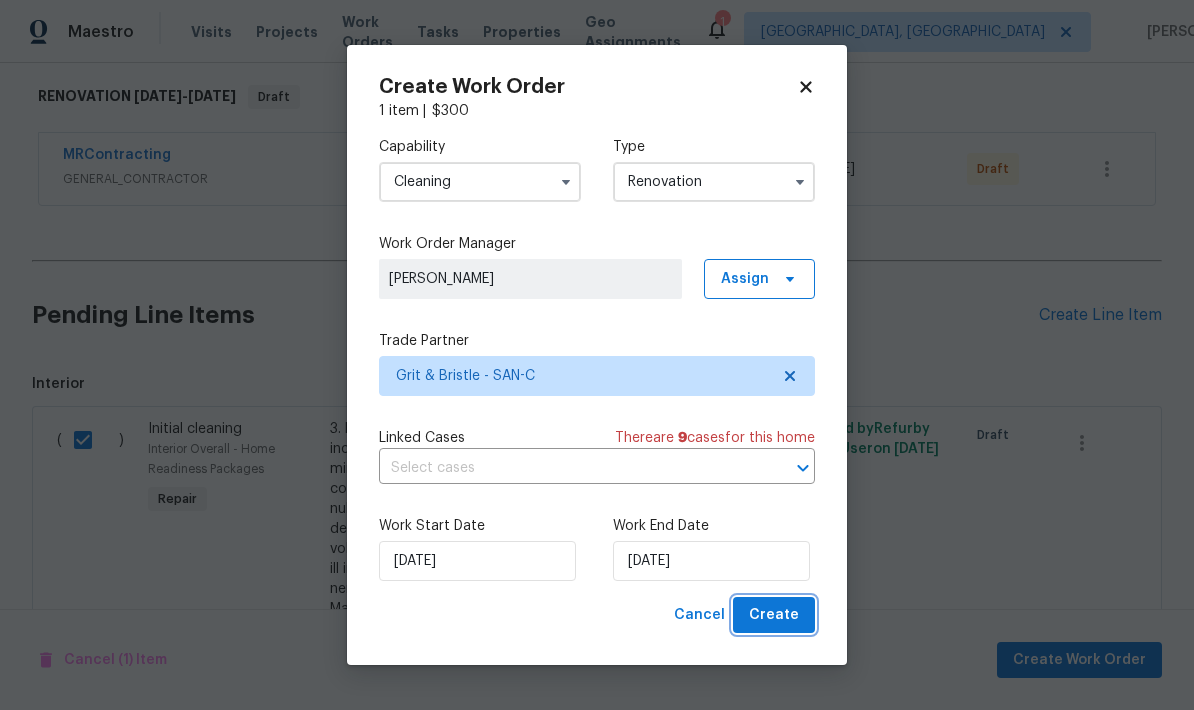 click on "Create" at bounding box center (774, 615) 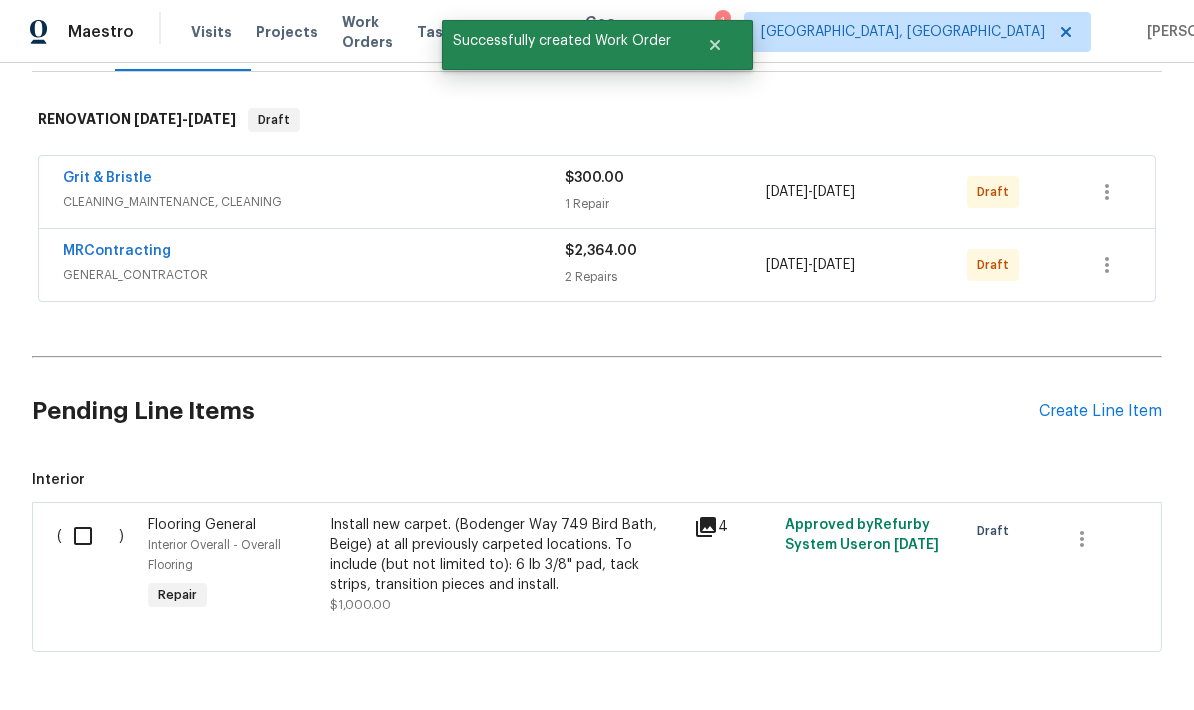 scroll, scrollTop: 290, scrollLeft: 0, axis: vertical 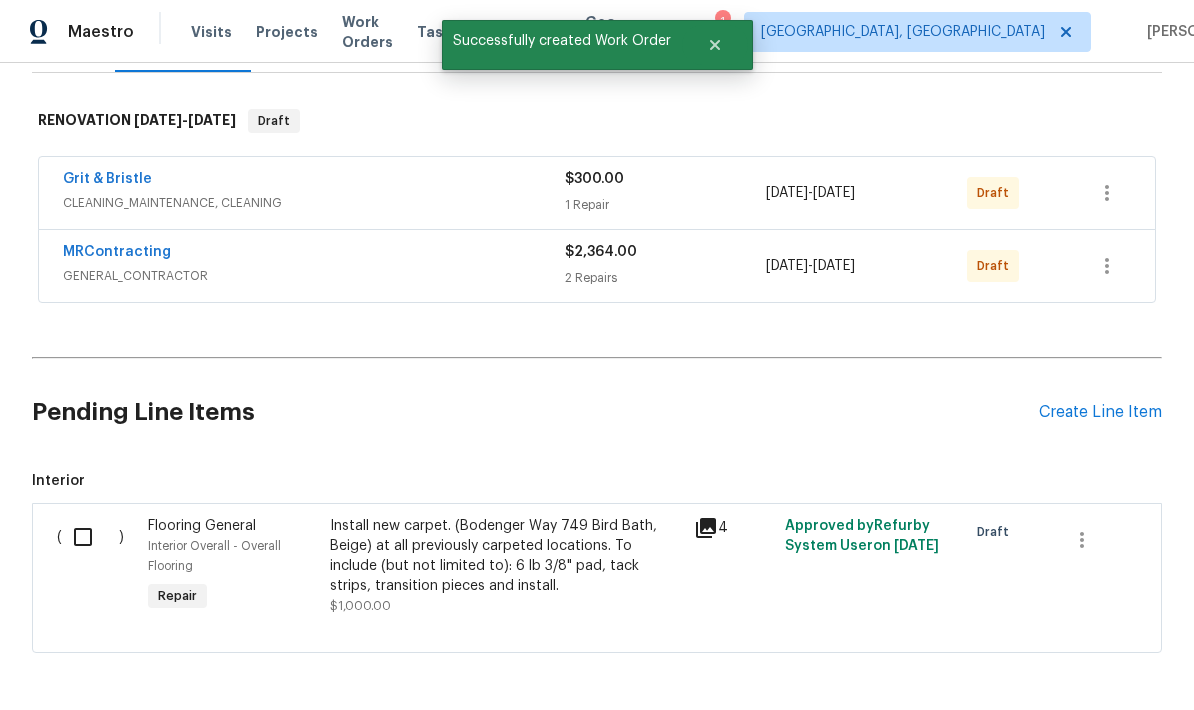 click at bounding box center (90, 537) 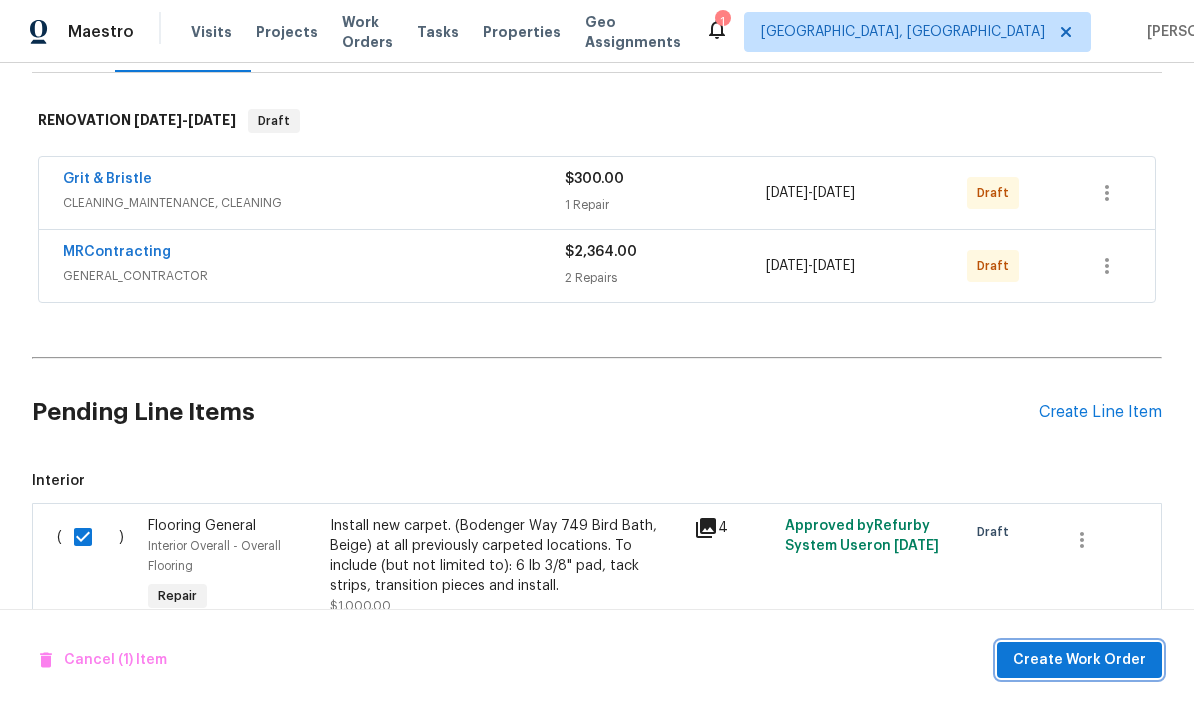 click on "Create Work Order" at bounding box center [1079, 660] 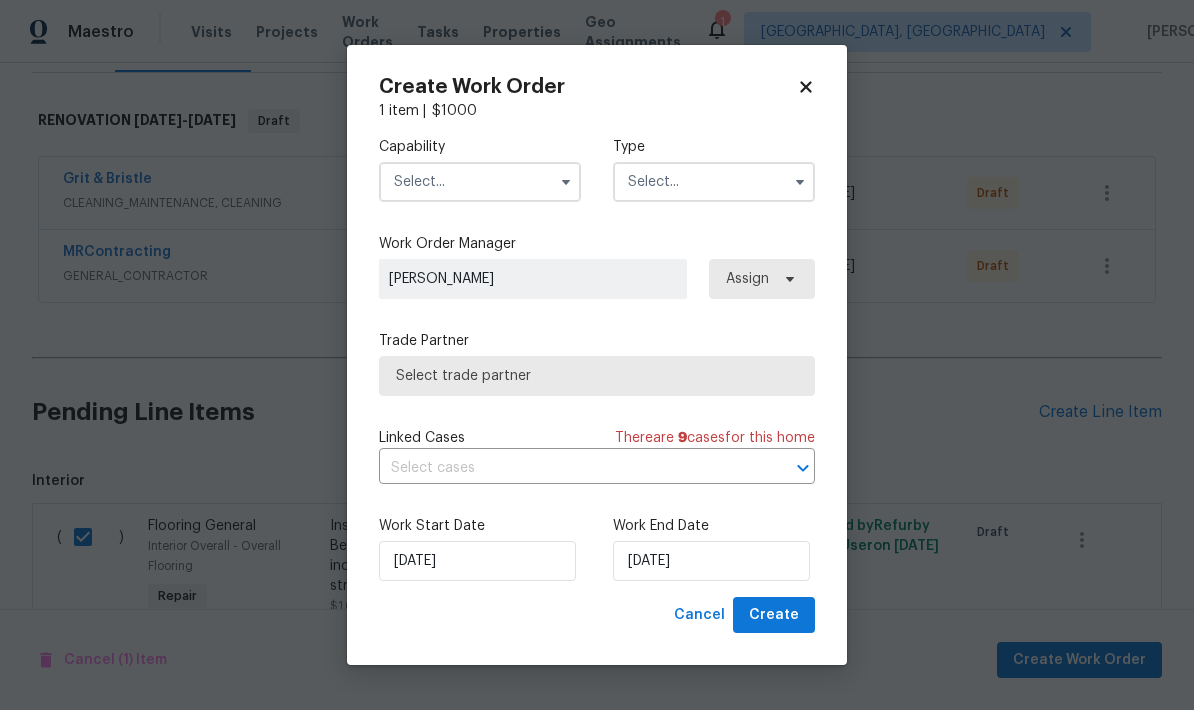 click at bounding box center [480, 182] 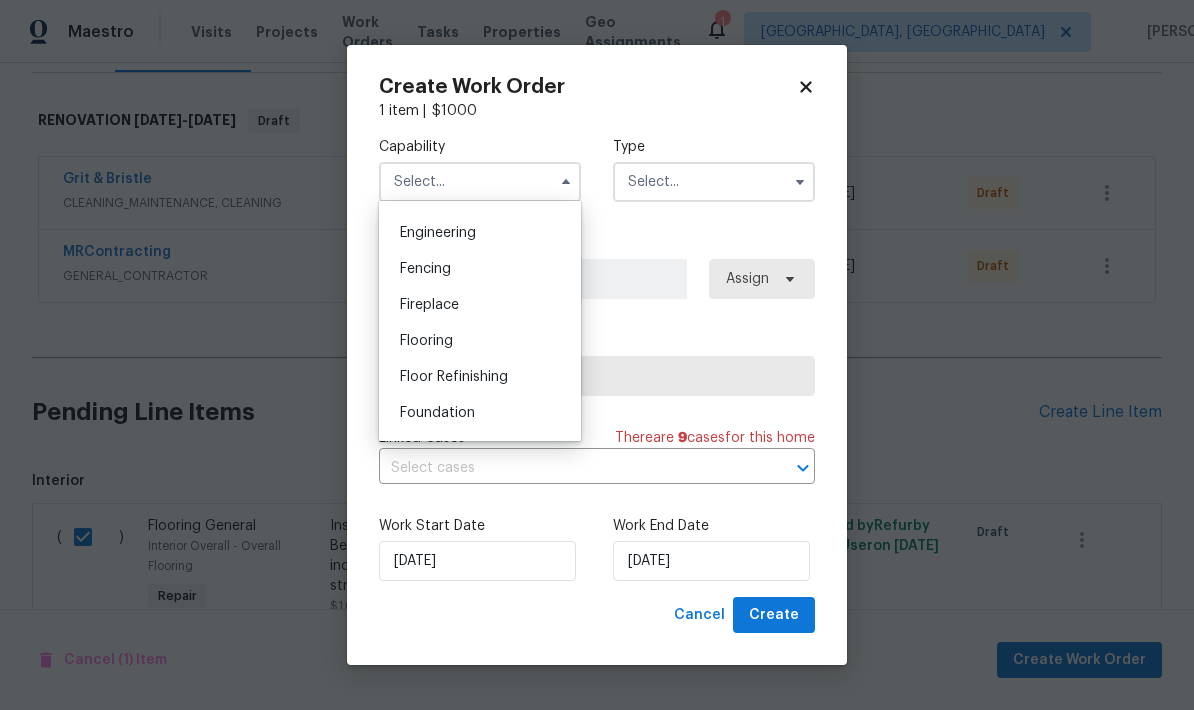 scroll, scrollTop: 664, scrollLeft: 0, axis: vertical 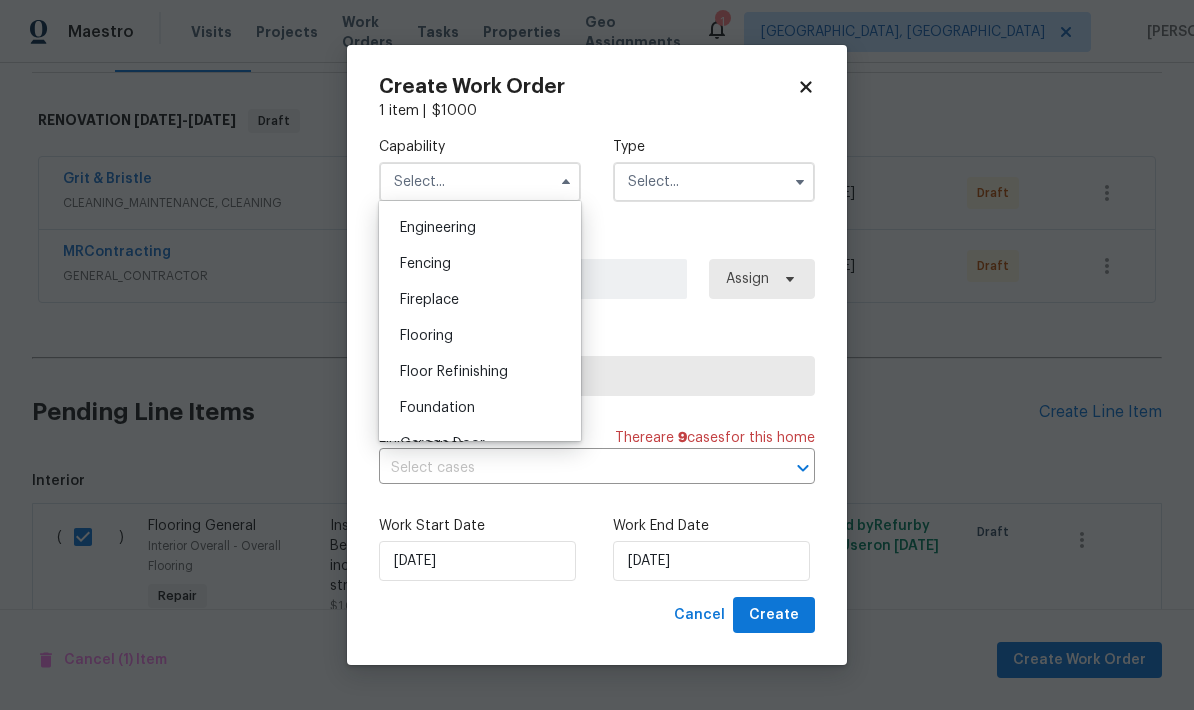 click on "Flooring" at bounding box center (426, 336) 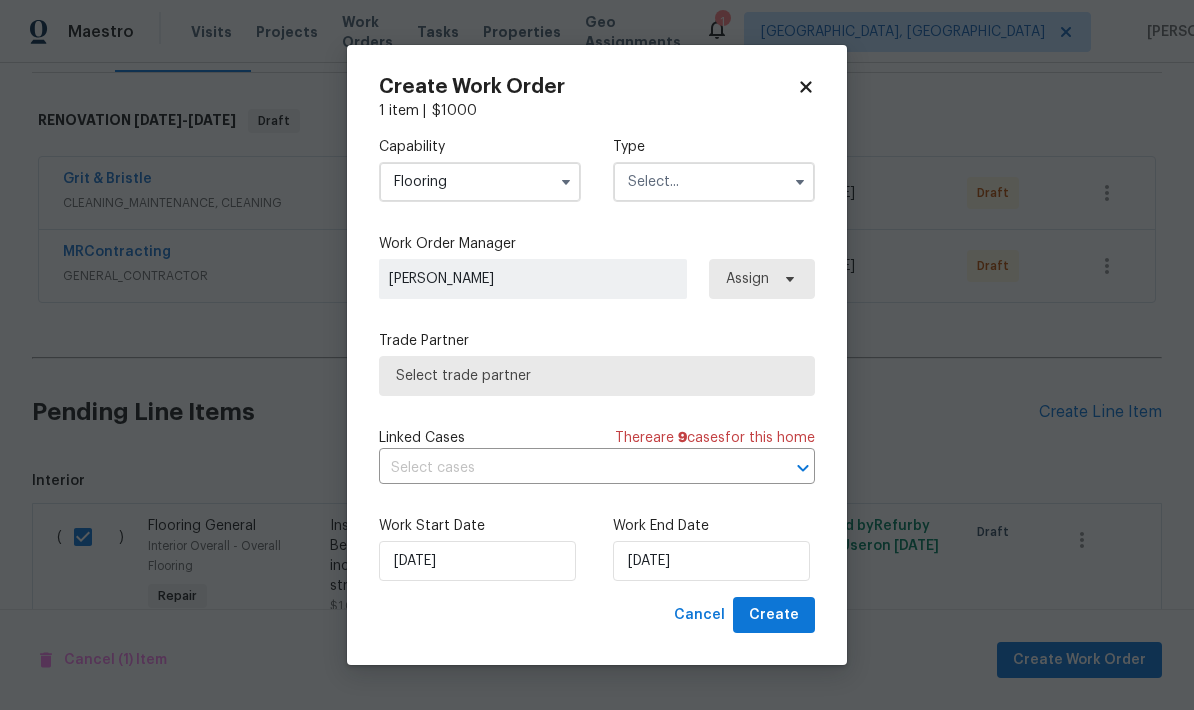 click at bounding box center [714, 182] 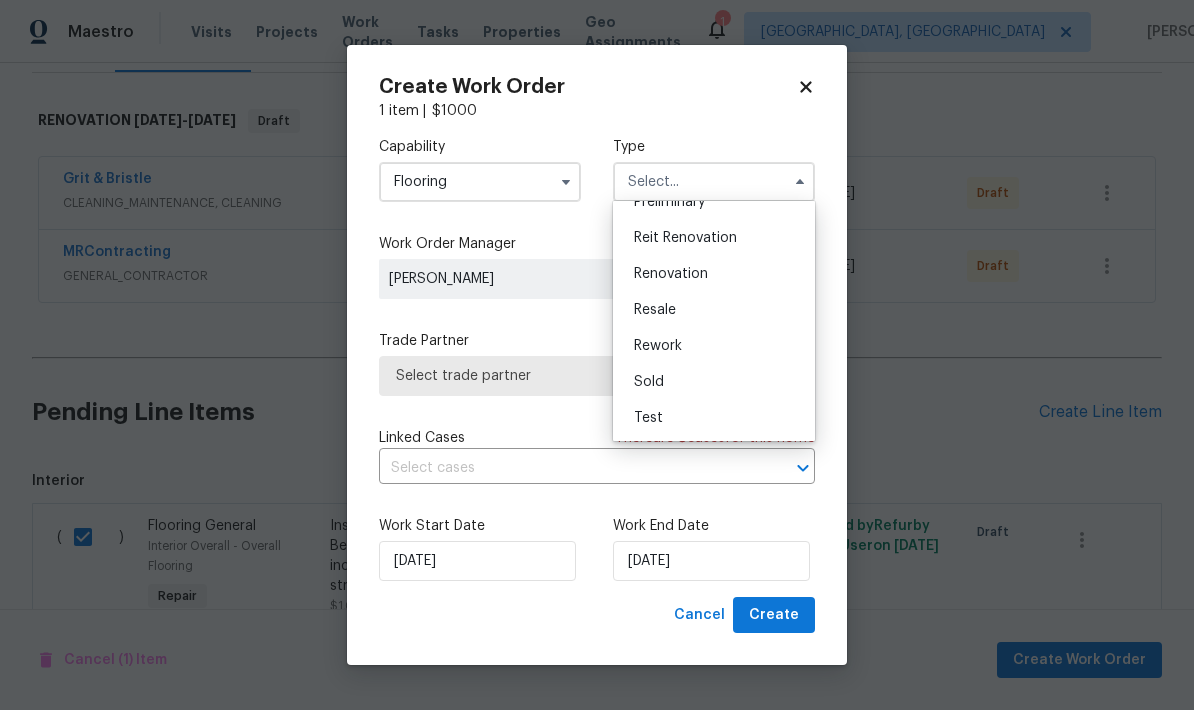 scroll, scrollTop: 454, scrollLeft: 0, axis: vertical 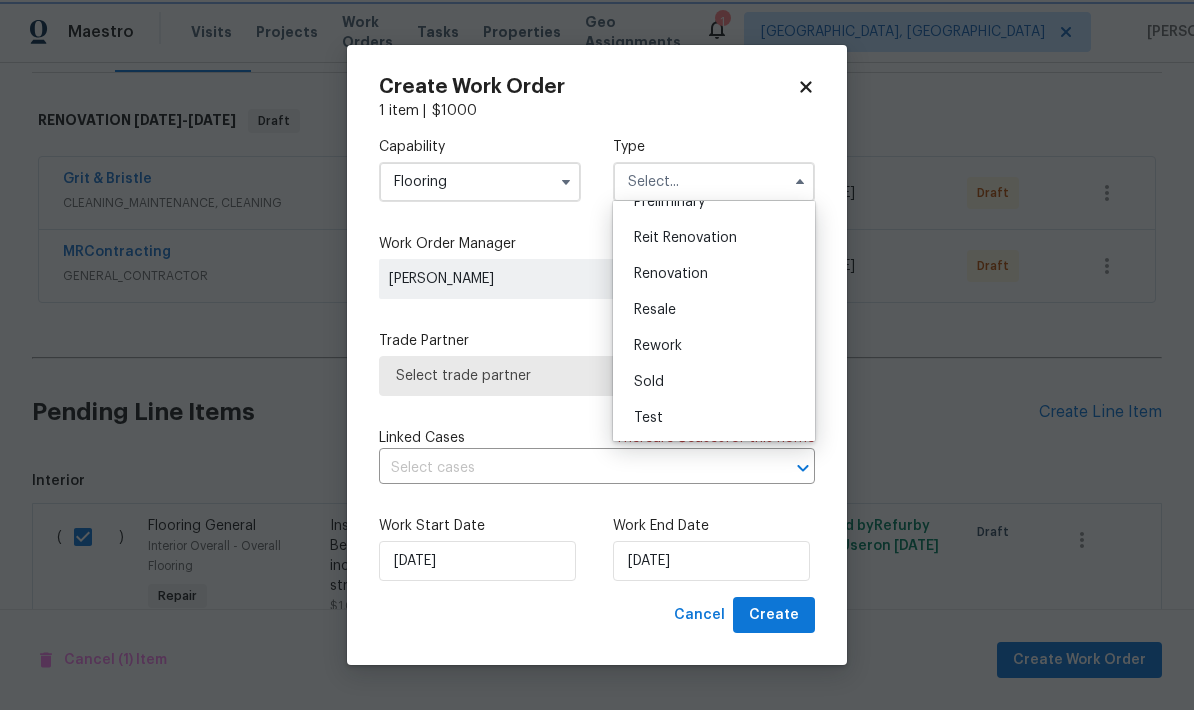 type on "Renovation" 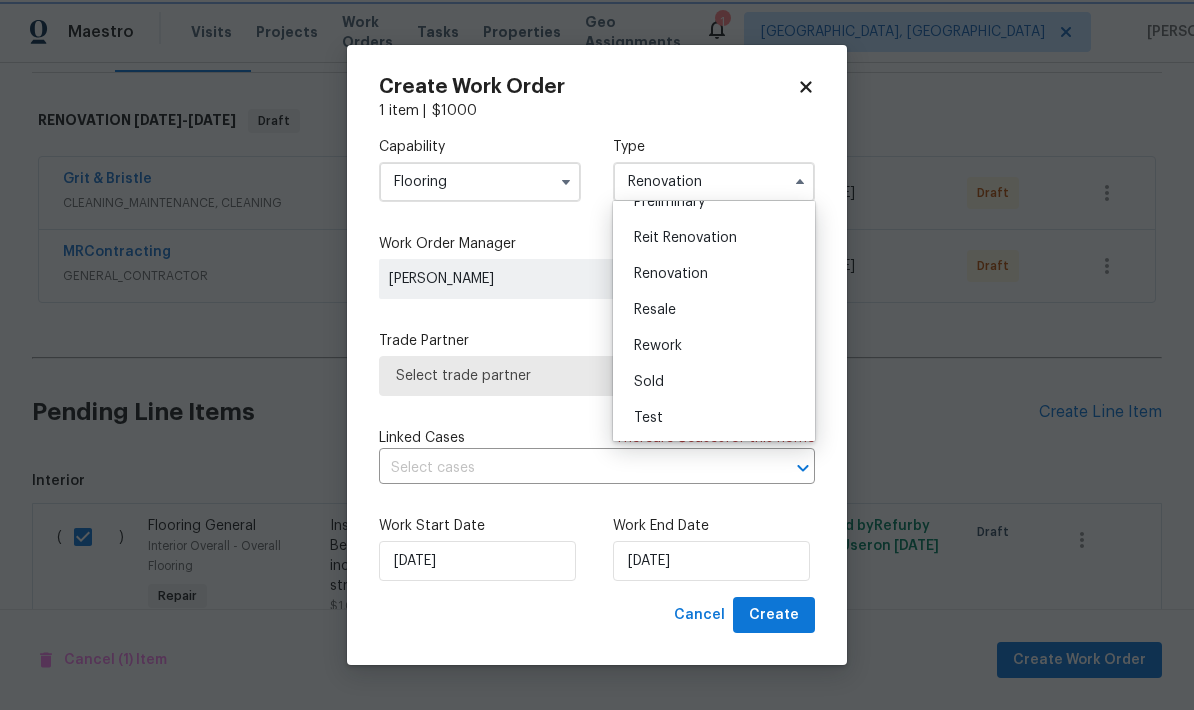scroll, scrollTop: 0, scrollLeft: 0, axis: both 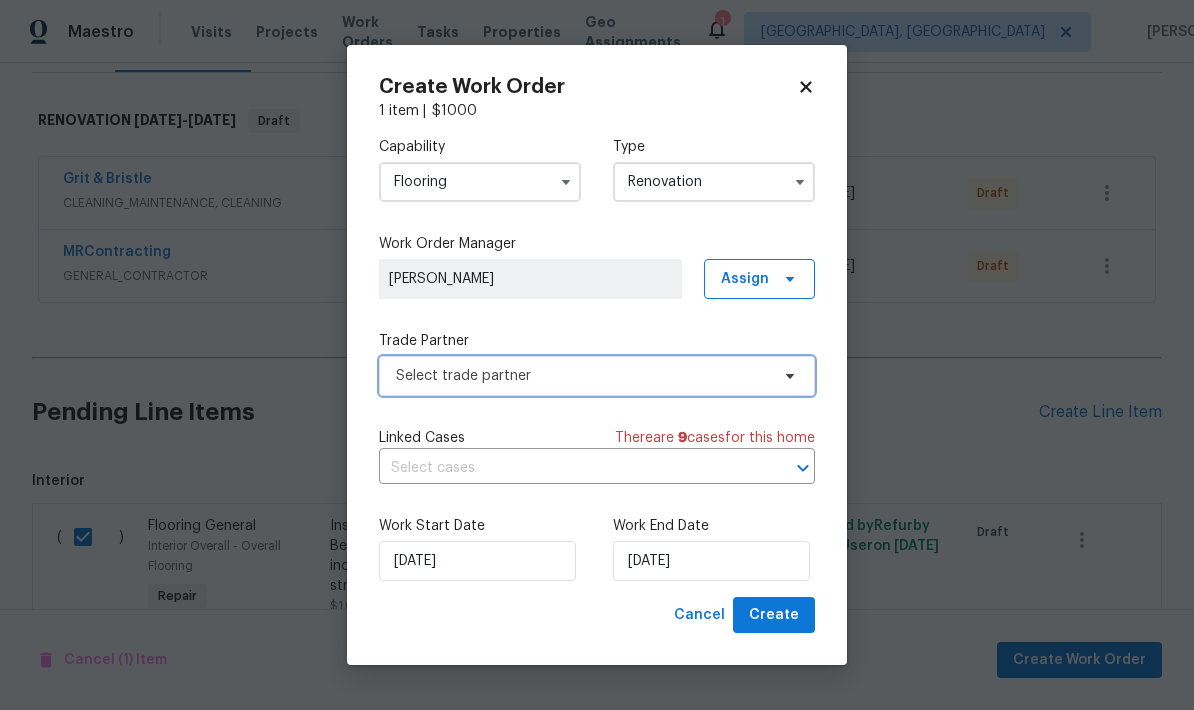 click on "Select trade partner" at bounding box center [597, 376] 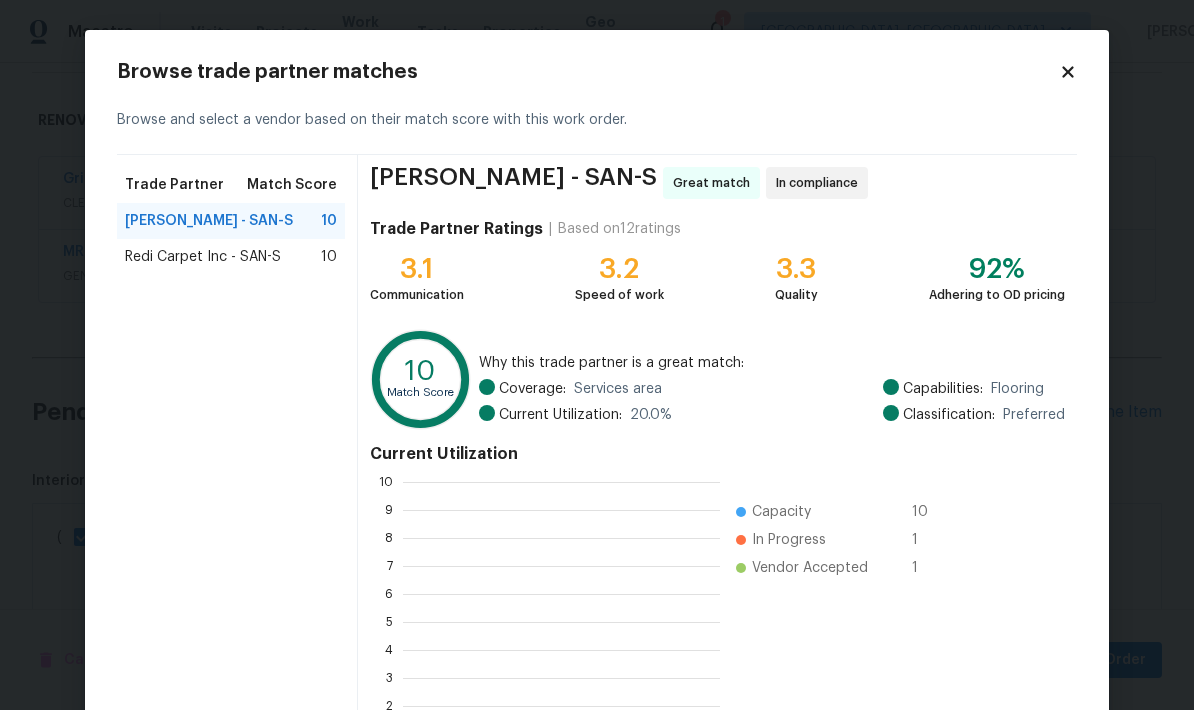 scroll, scrollTop: 2, scrollLeft: 2, axis: both 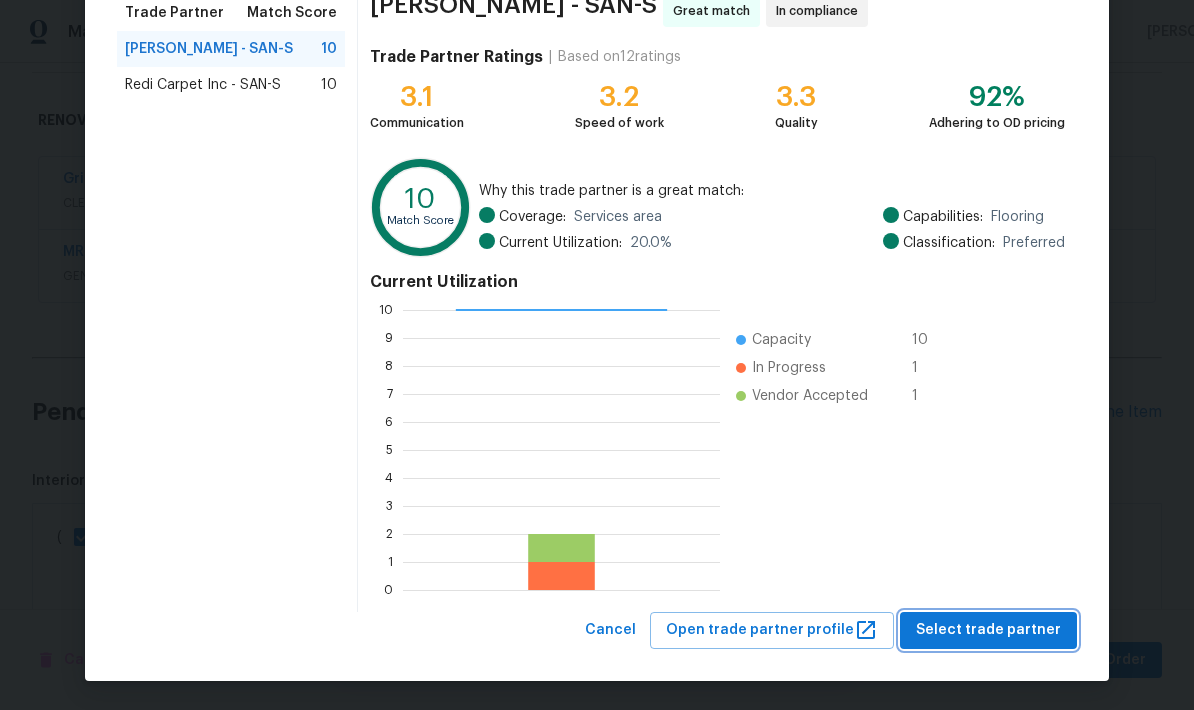 click on "Select trade partner" at bounding box center [988, 630] 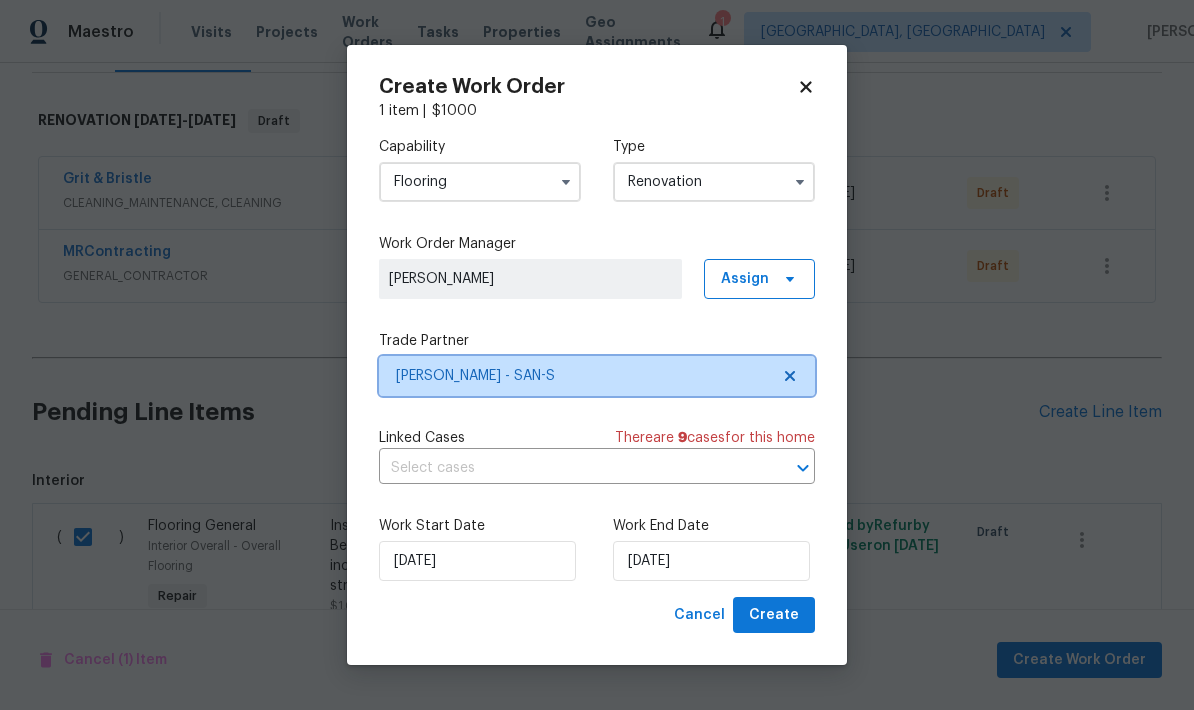 scroll, scrollTop: 0, scrollLeft: 0, axis: both 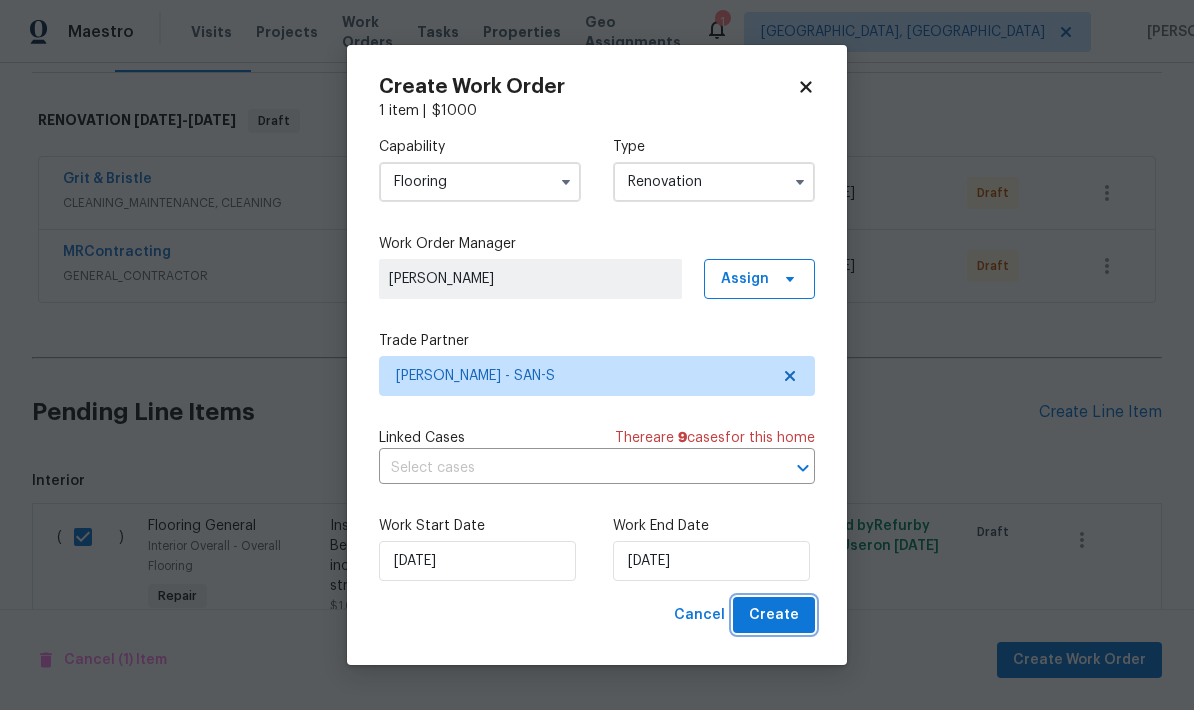 click on "Create" at bounding box center (774, 615) 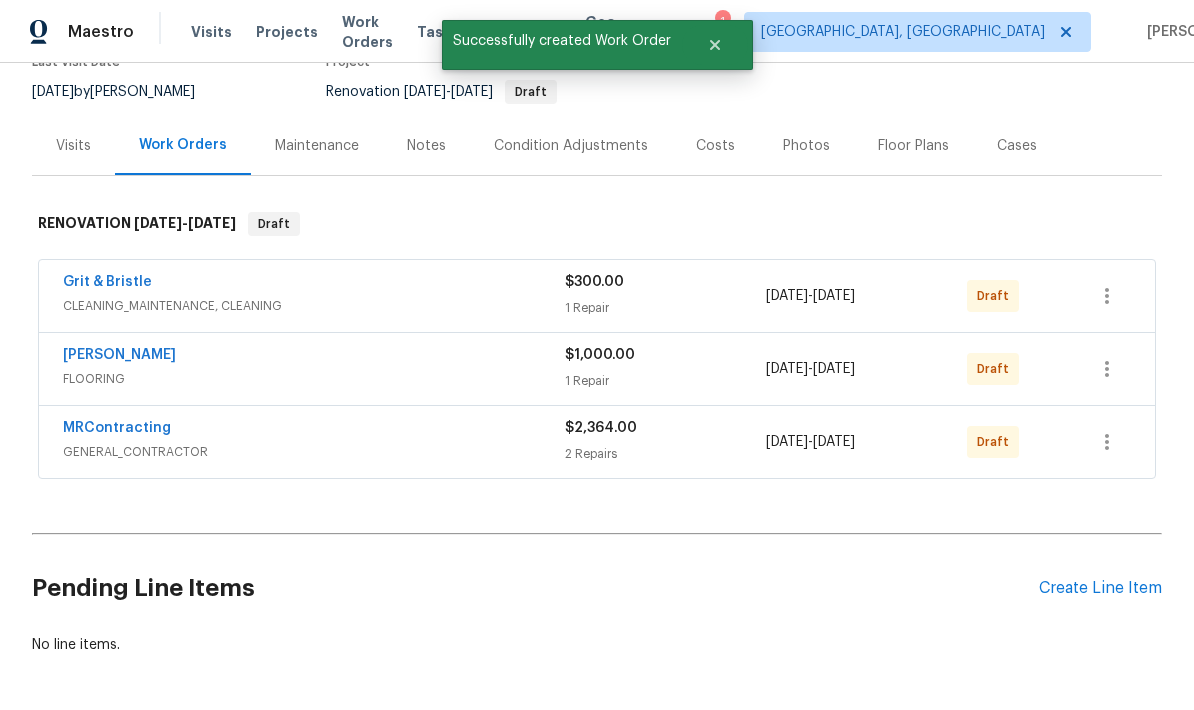 scroll, scrollTop: 166, scrollLeft: 0, axis: vertical 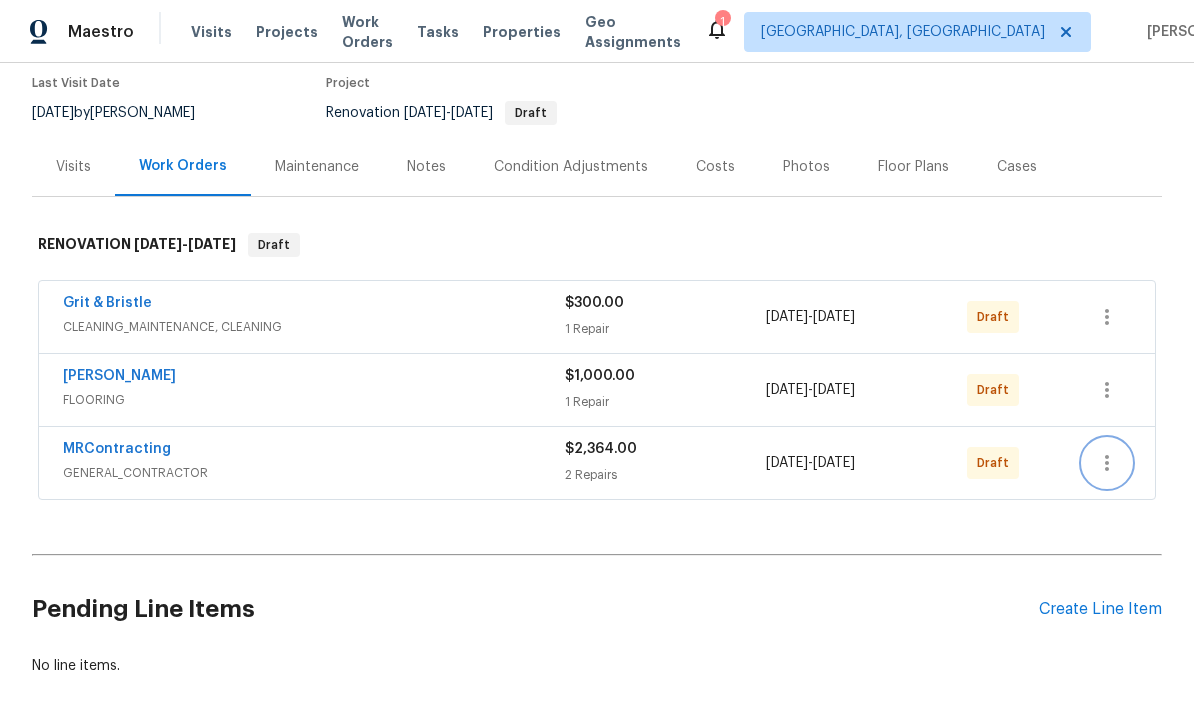 click 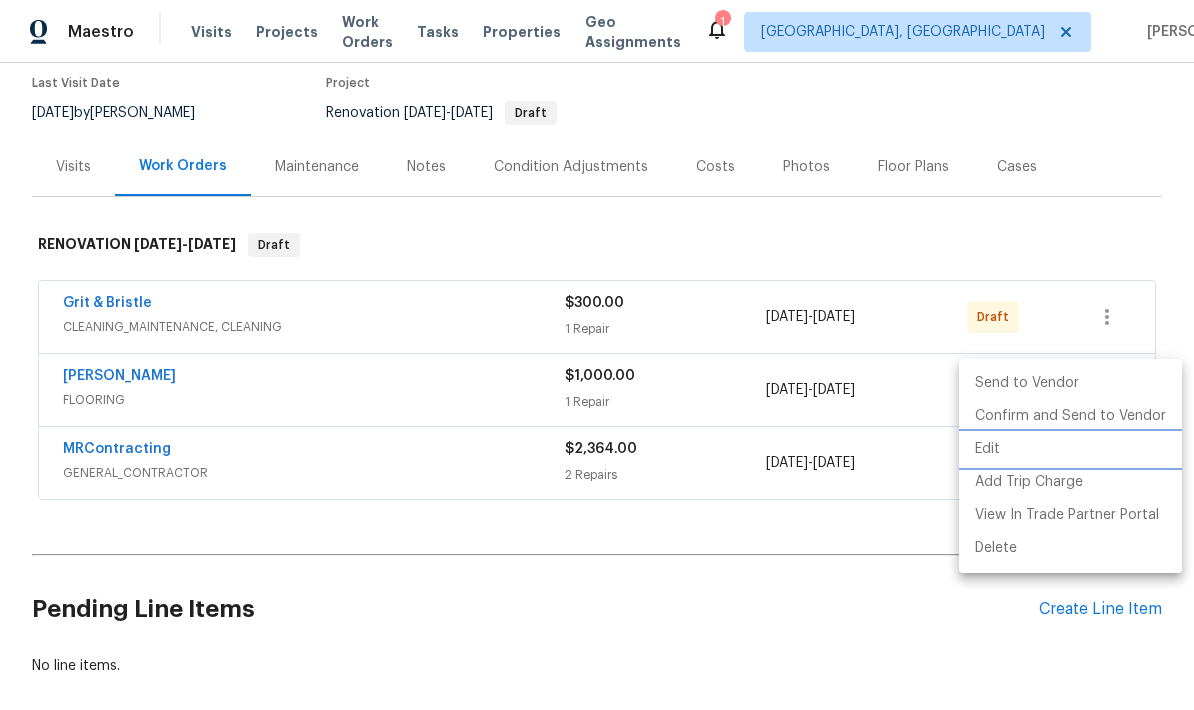 click on "Edit" at bounding box center [1070, 449] 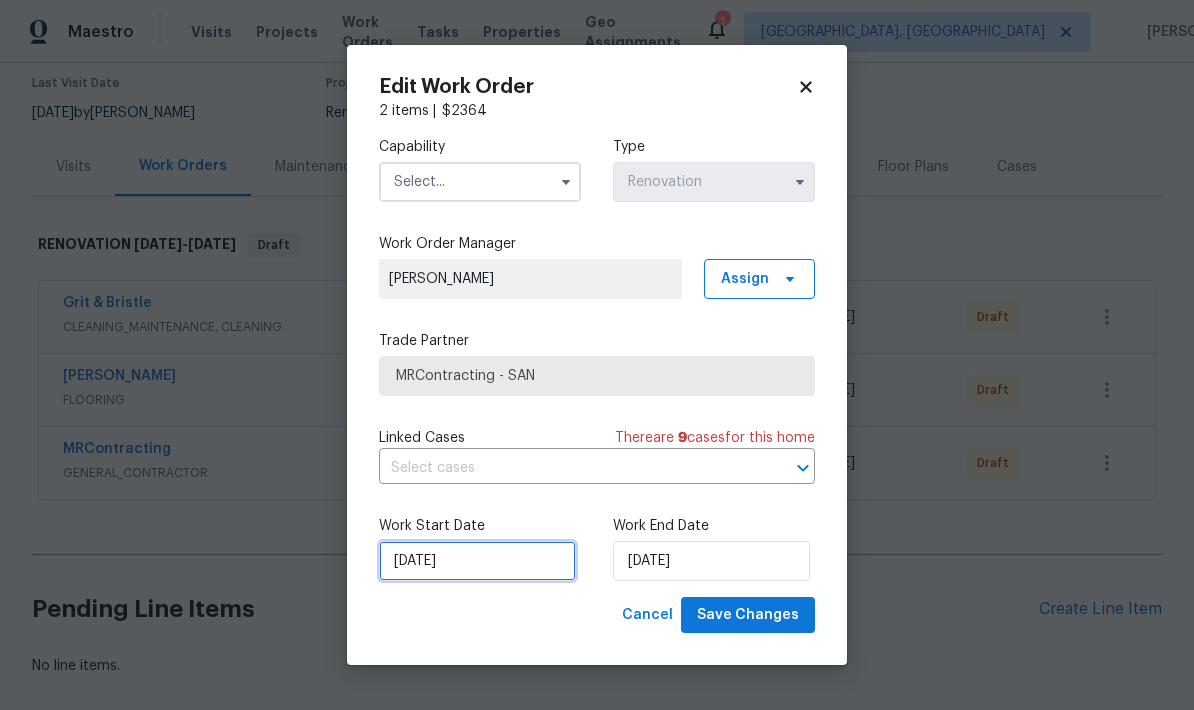 click on "7/17/2025" at bounding box center [477, 561] 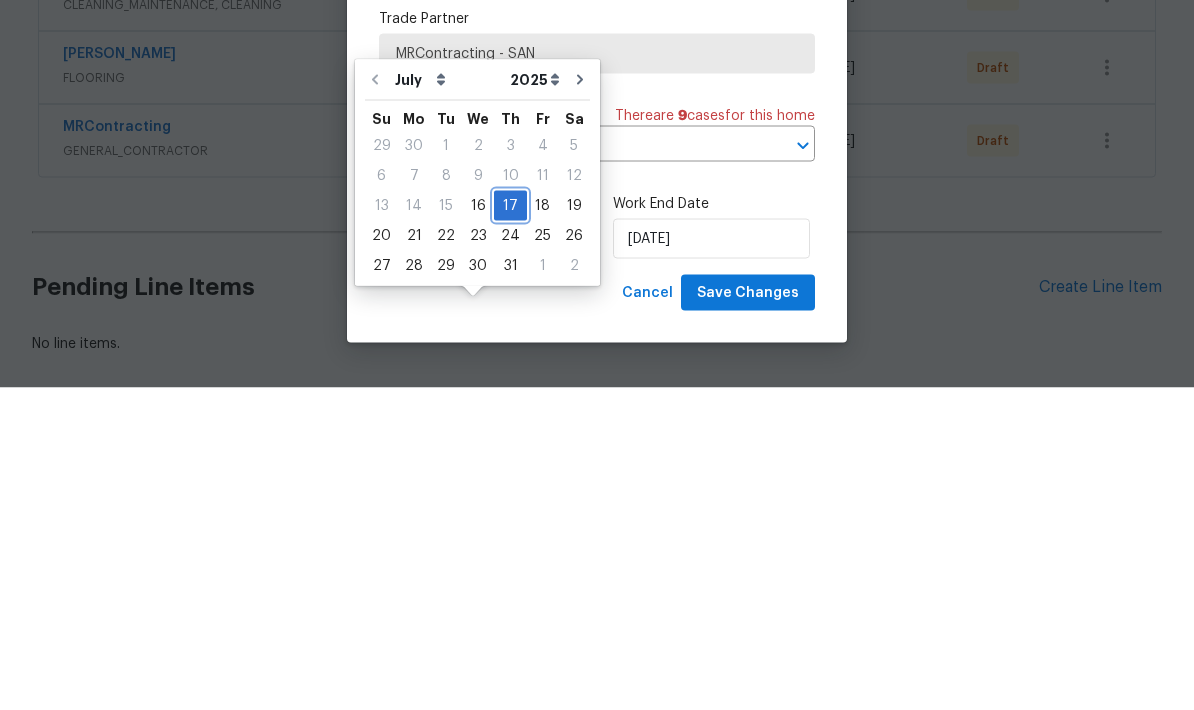click on "17" at bounding box center [510, 528] 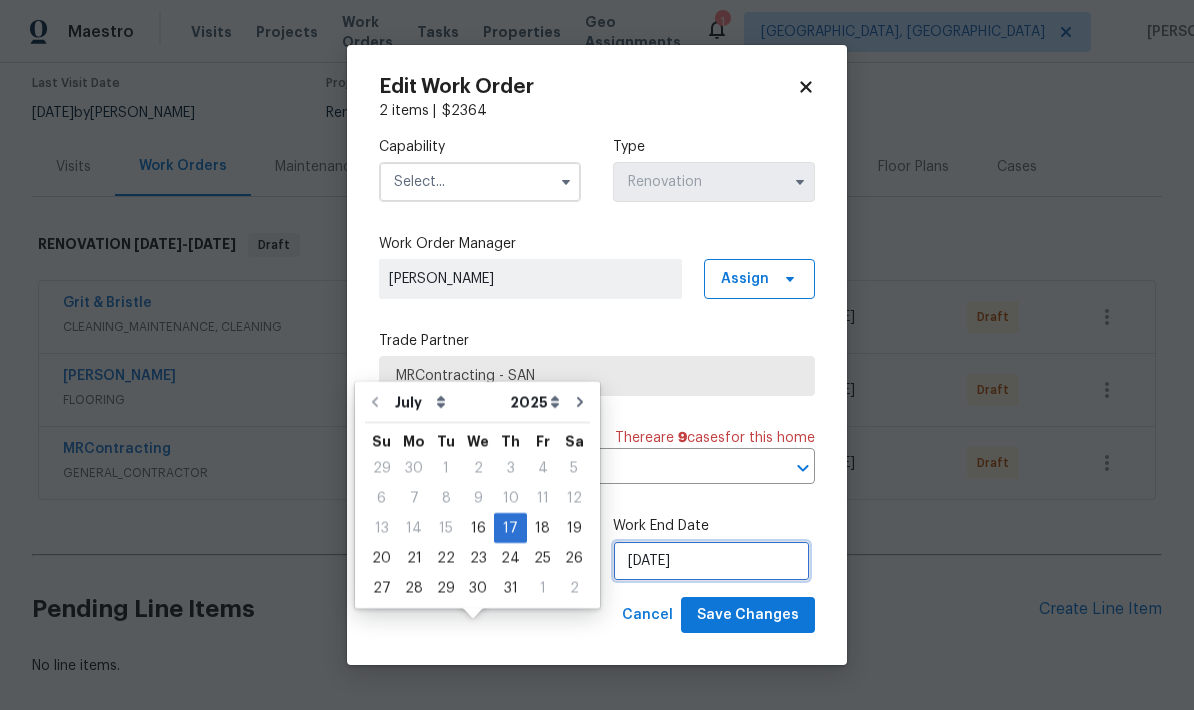 click on "7/17/2025" at bounding box center [711, 561] 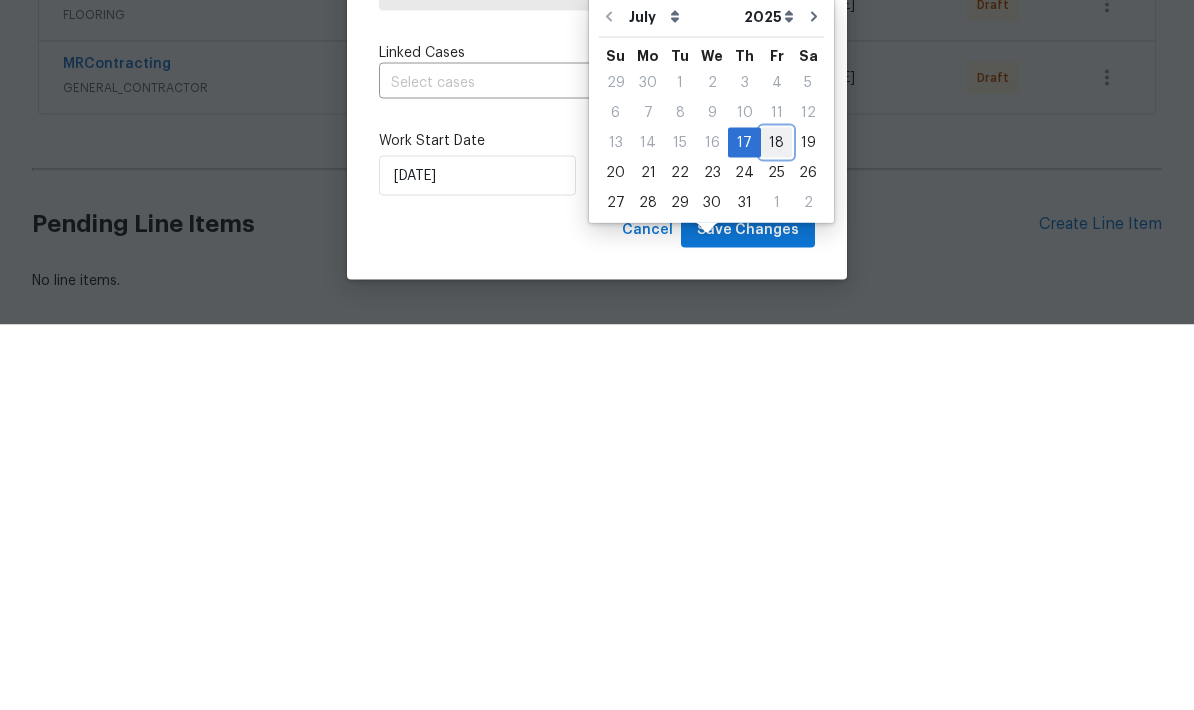 click on "18" at bounding box center [776, 528] 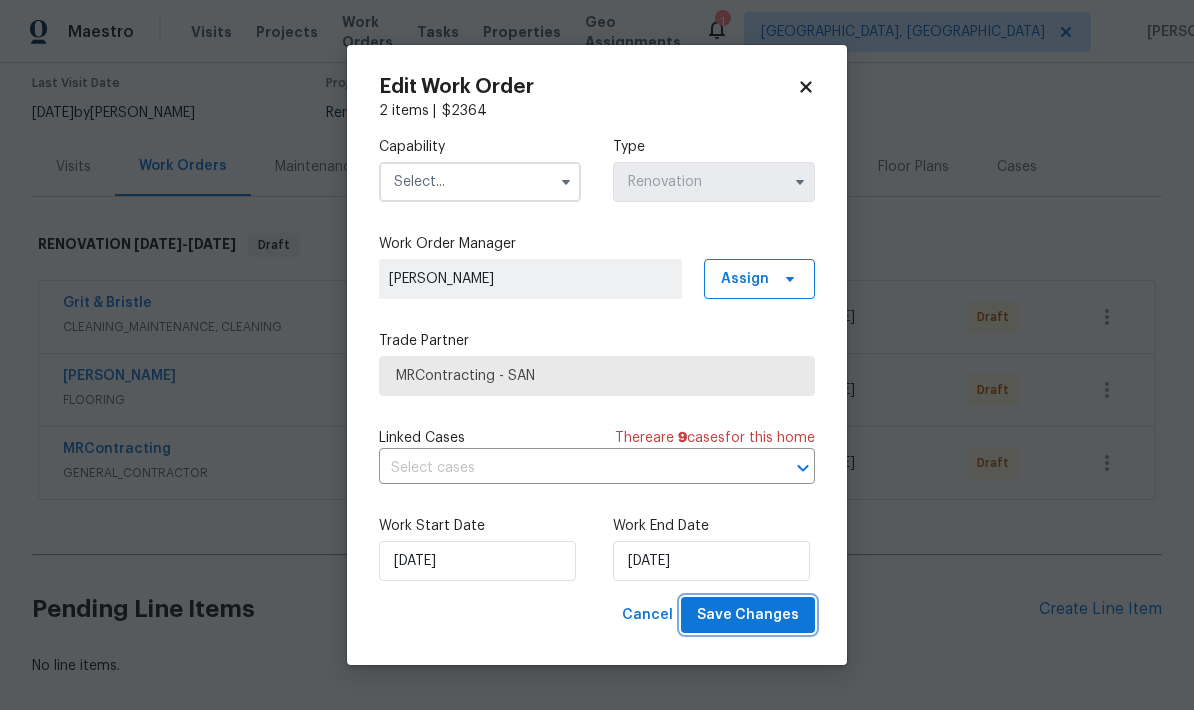 click on "Save Changes" at bounding box center [748, 615] 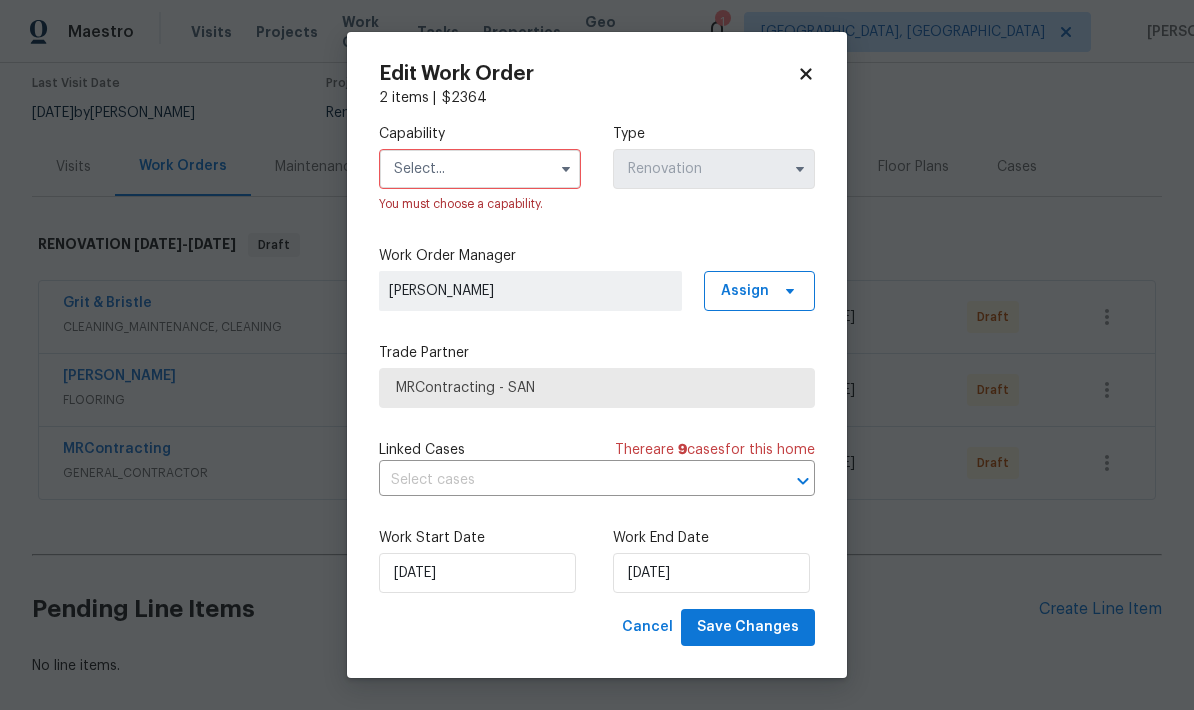 click at bounding box center [480, 169] 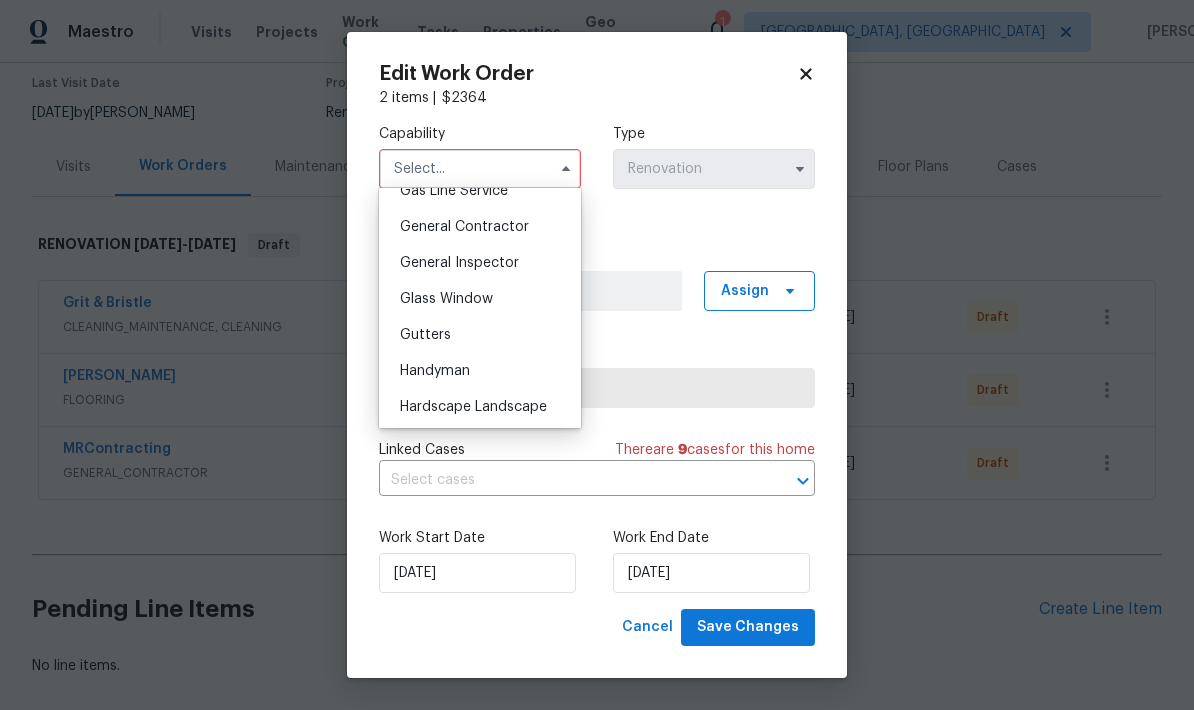 scroll, scrollTop: 937, scrollLeft: 0, axis: vertical 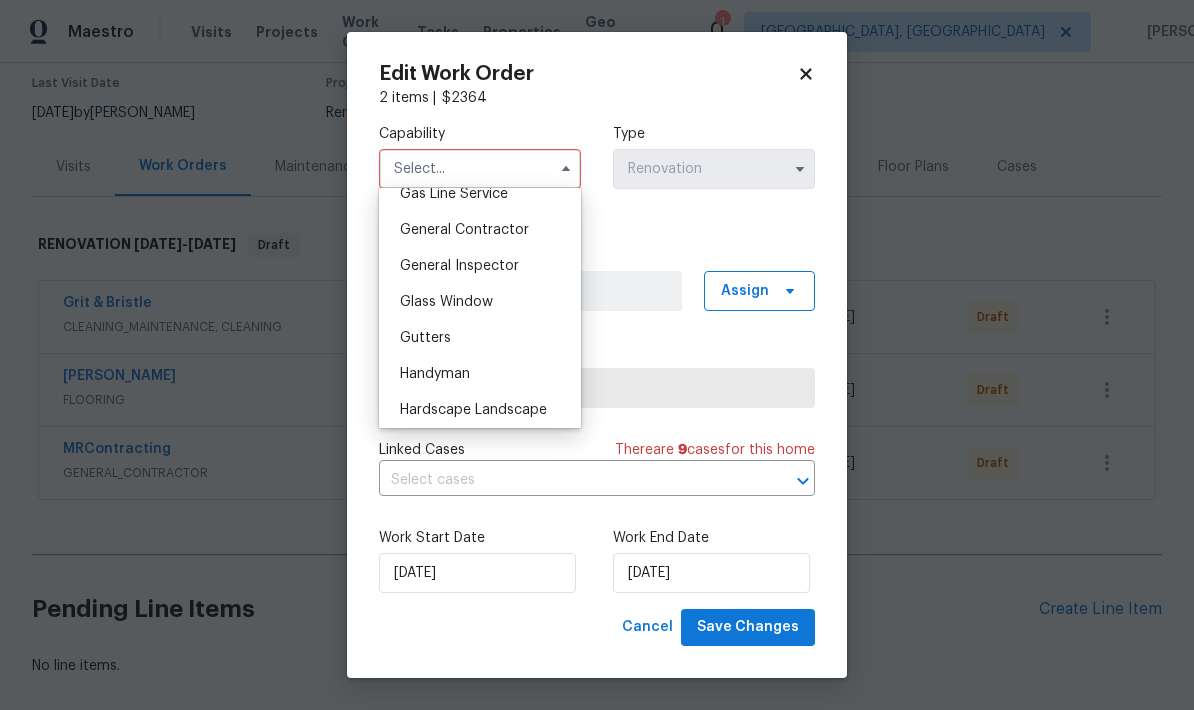 click on "General Contractor" at bounding box center (464, 230) 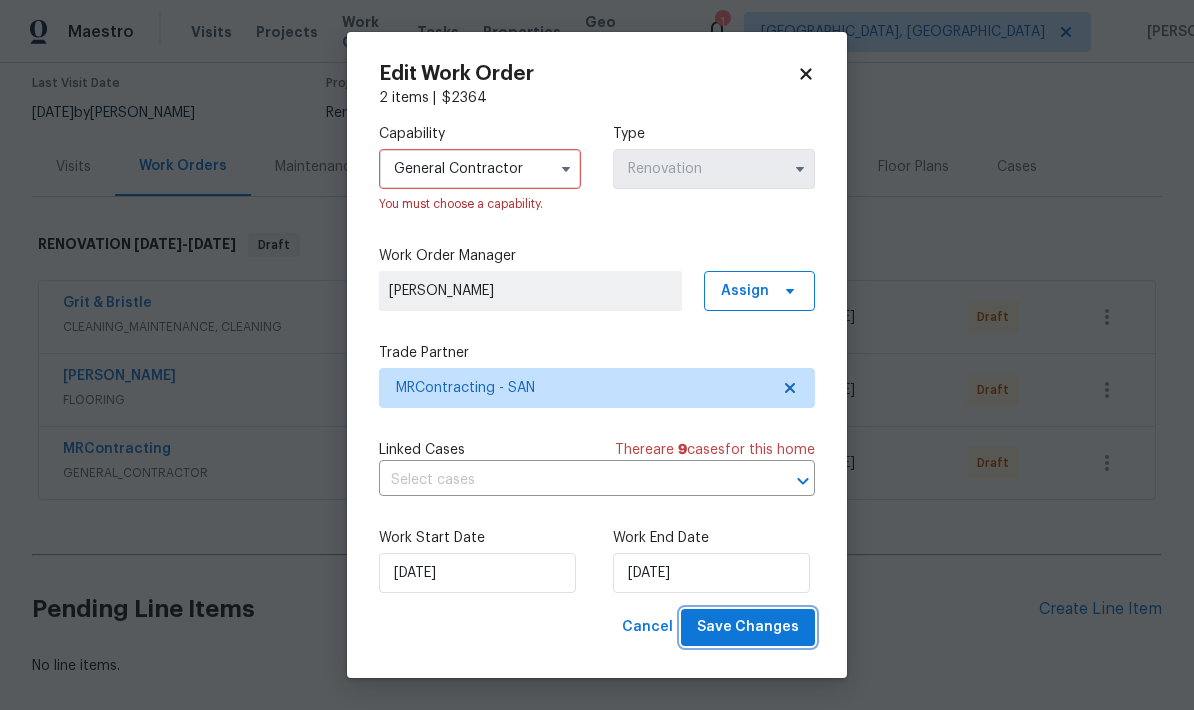 click on "Save Changes" at bounding box center (748, 627) 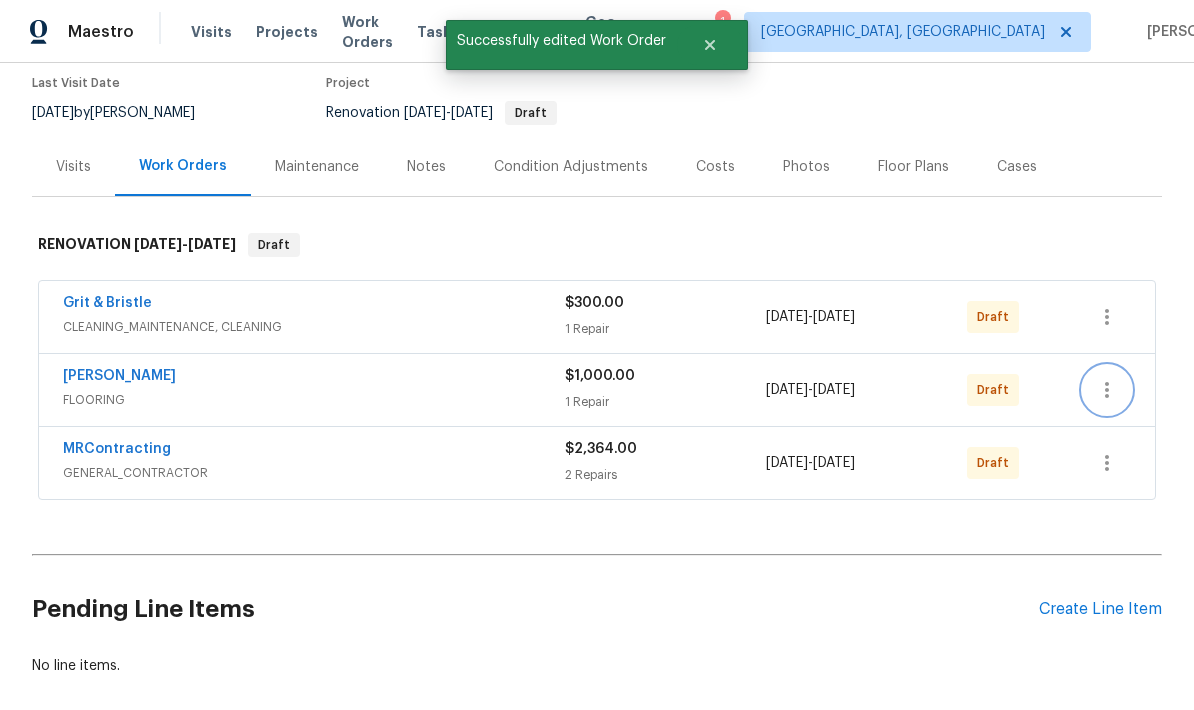 click 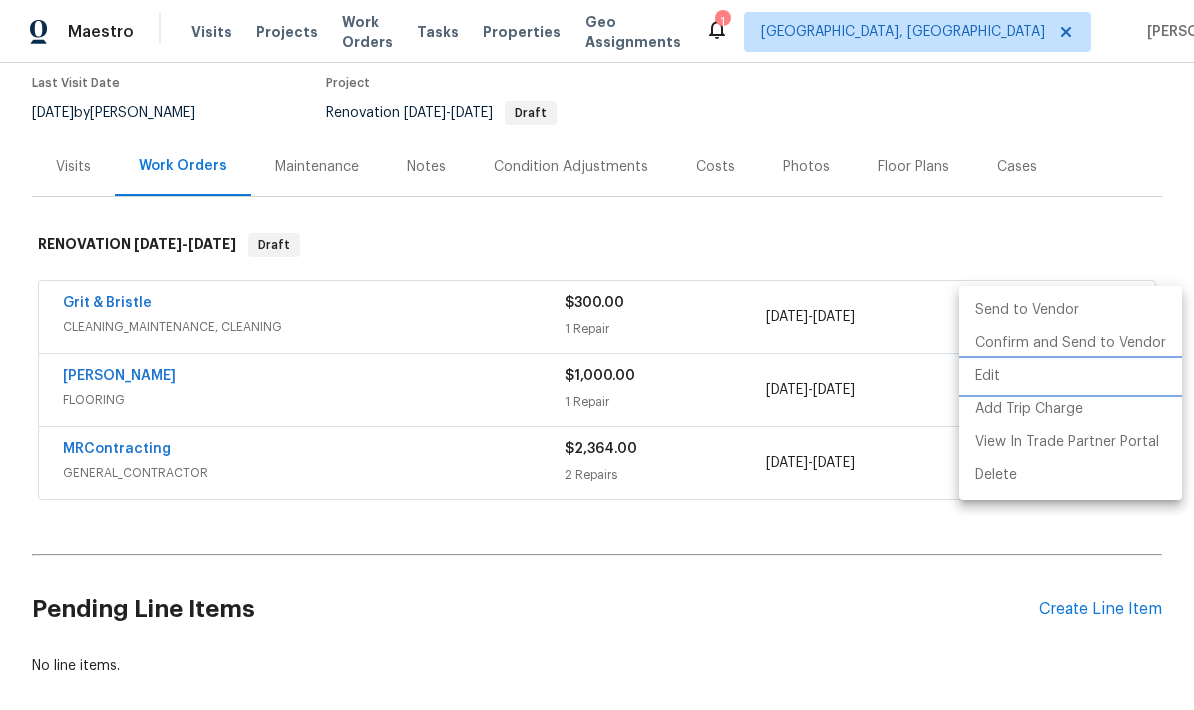 click on "Edit" at bounding box center [1070, 376] 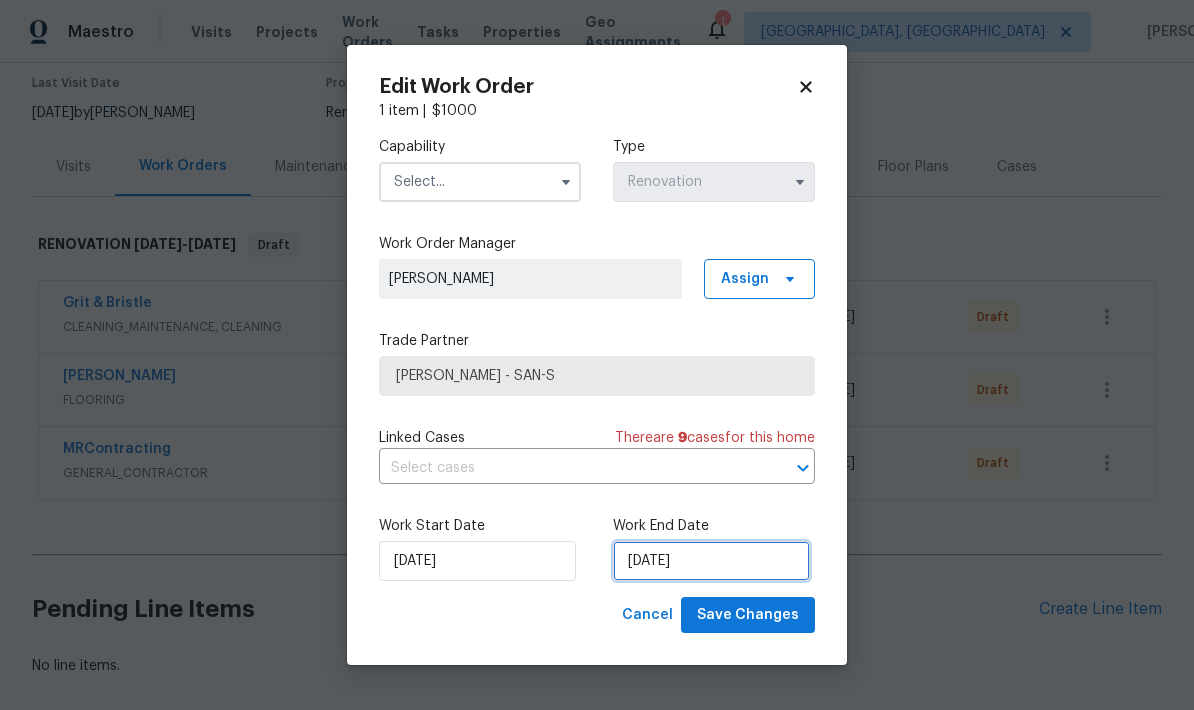 click on "7/16/2025" at bounding box center (711, 561) 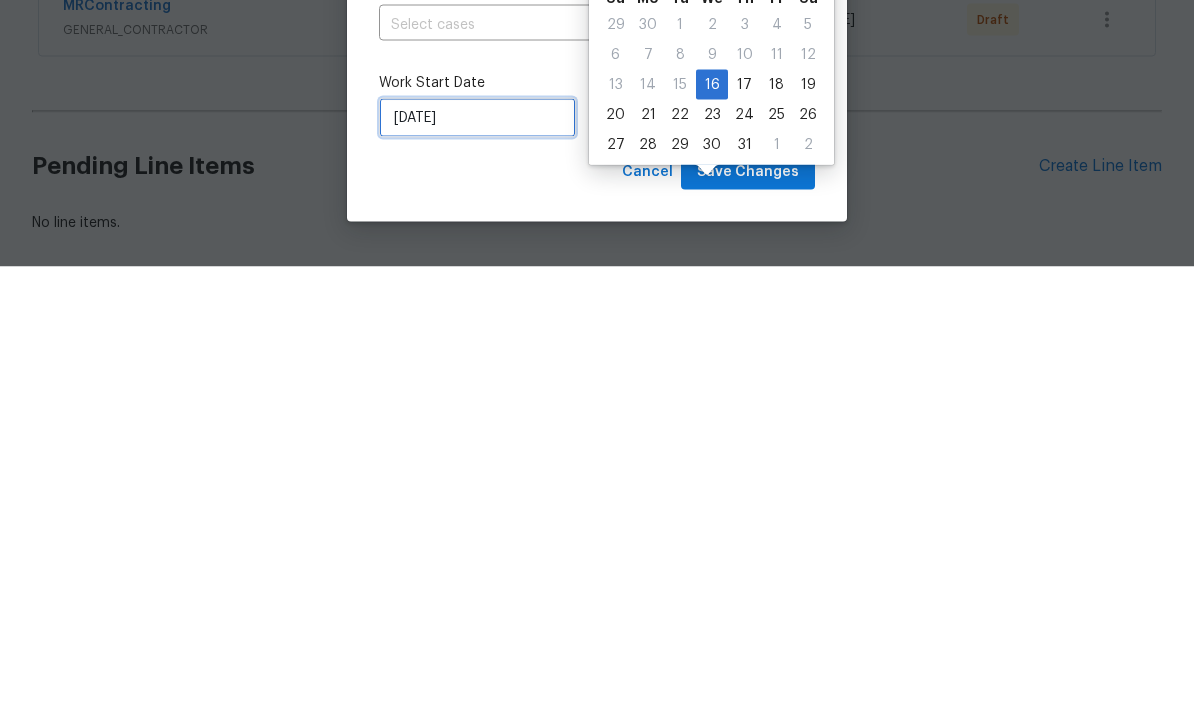 click on "7/16/2025" at bounding box center (477, 561) 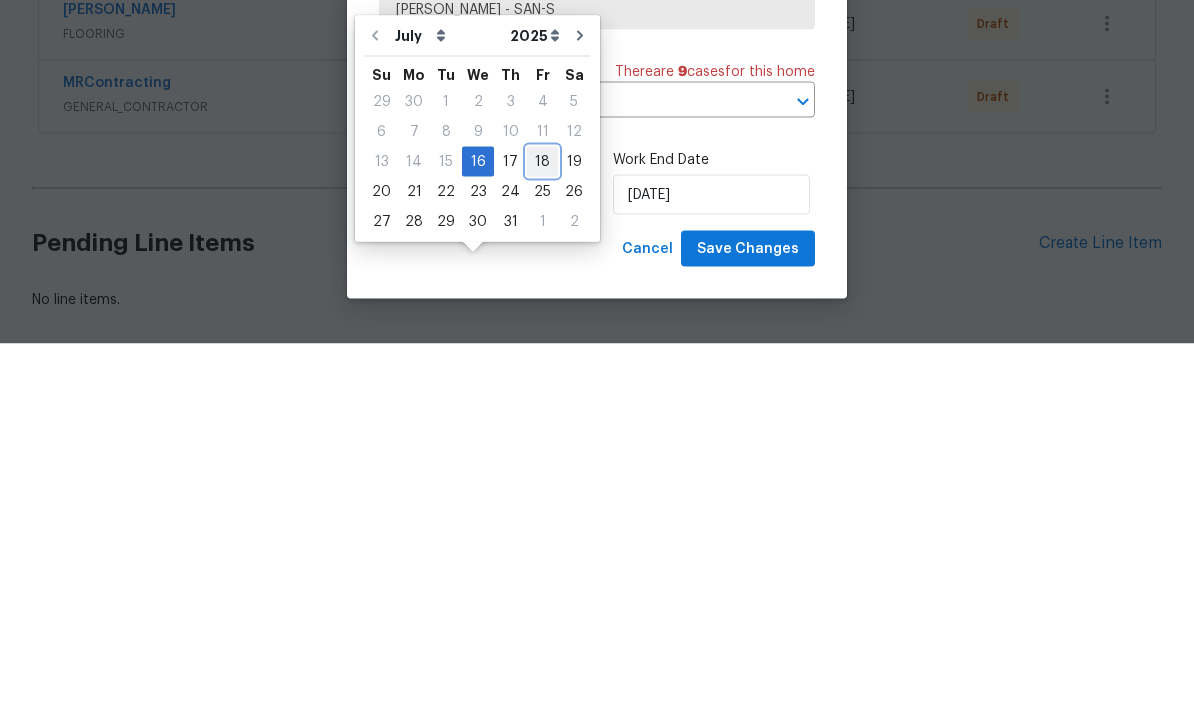 click on "18" at bounding box center (542, 528) 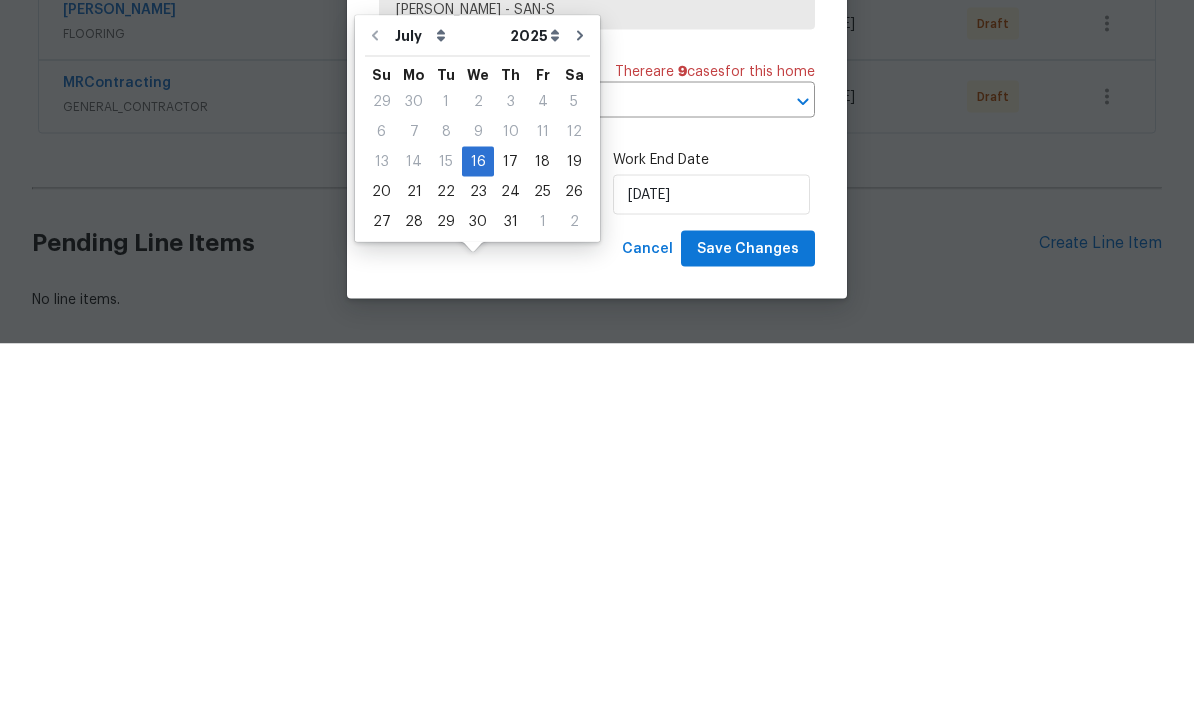 type on "7/18/2025" 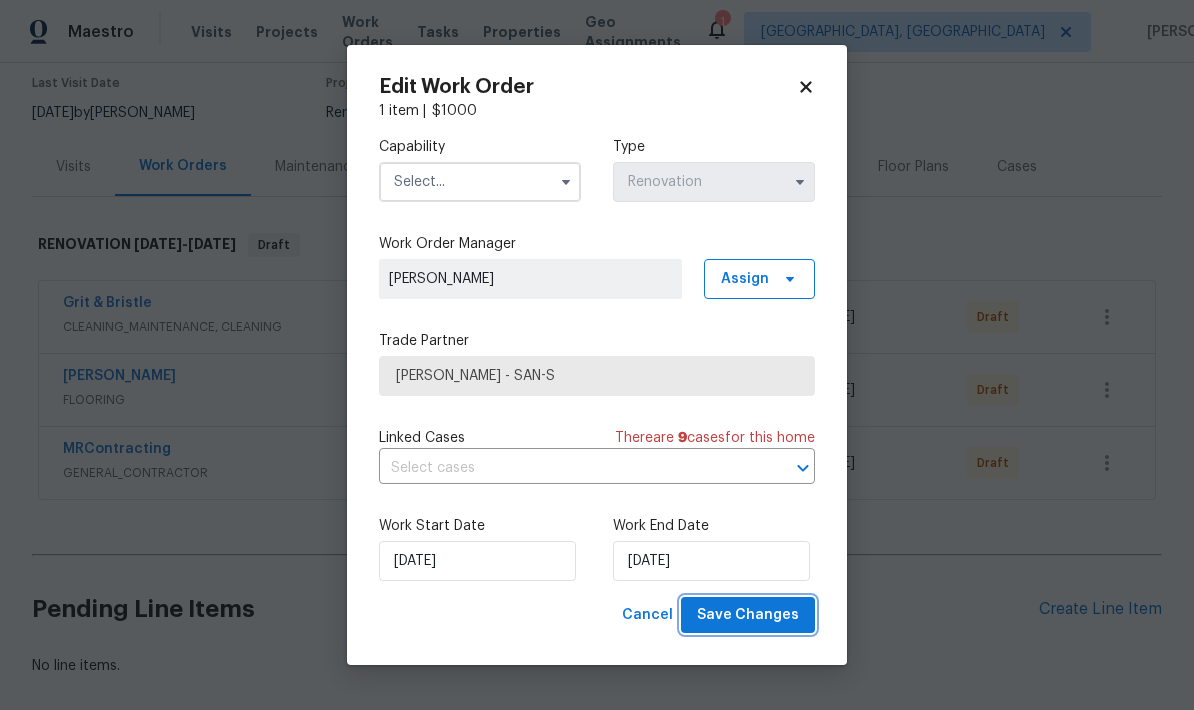 click on "Save Changes" at bounding box center (748, 615) 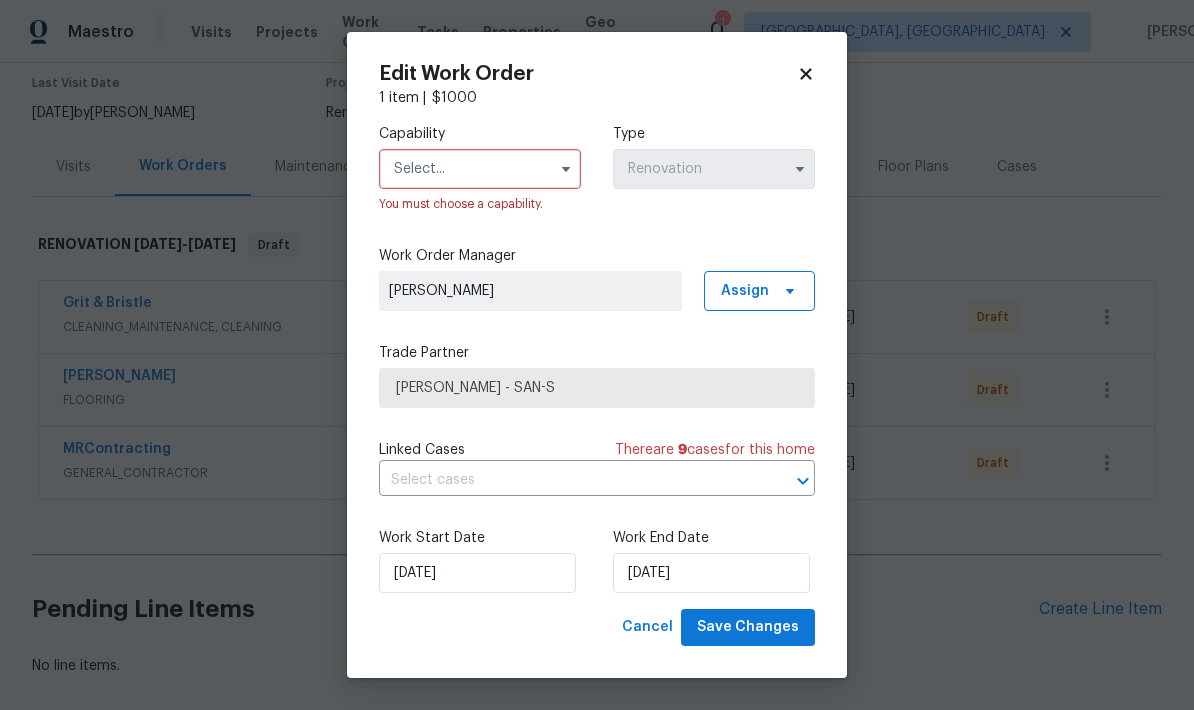 click at bounding box center (480, 169) 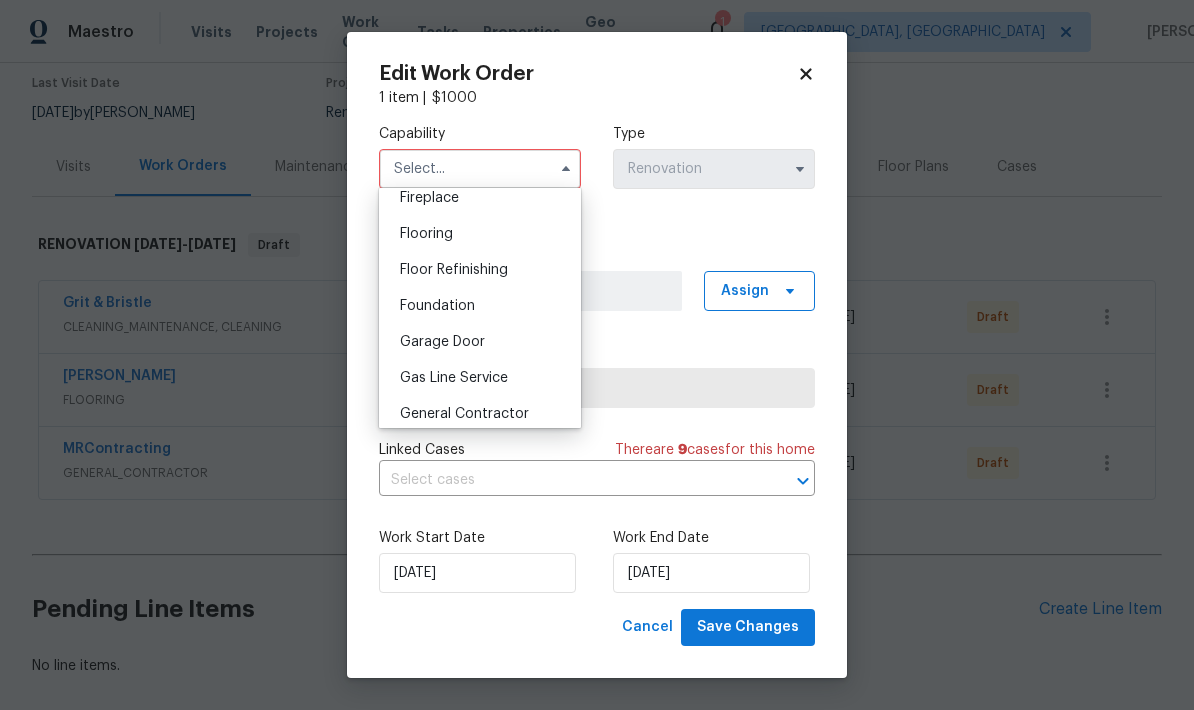 scroll, scrollTop: 741, scrollLeft: 0, axis: vertical 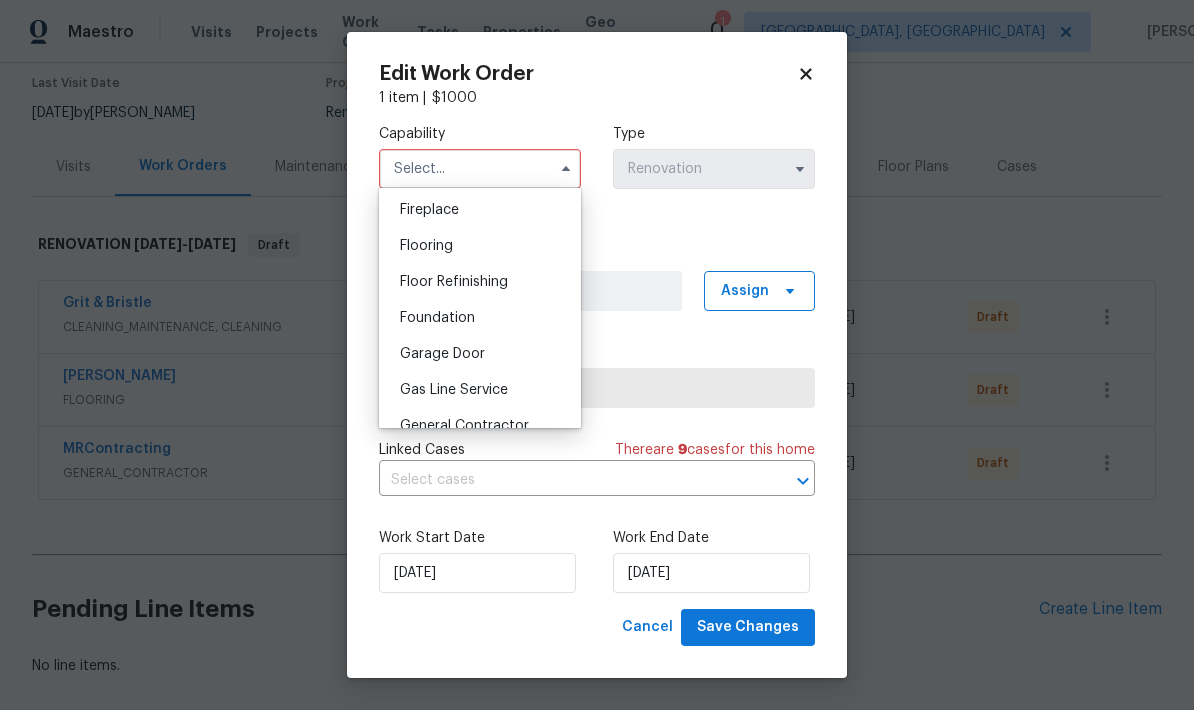 click on "Flooring" at bounding box center [426, 246] 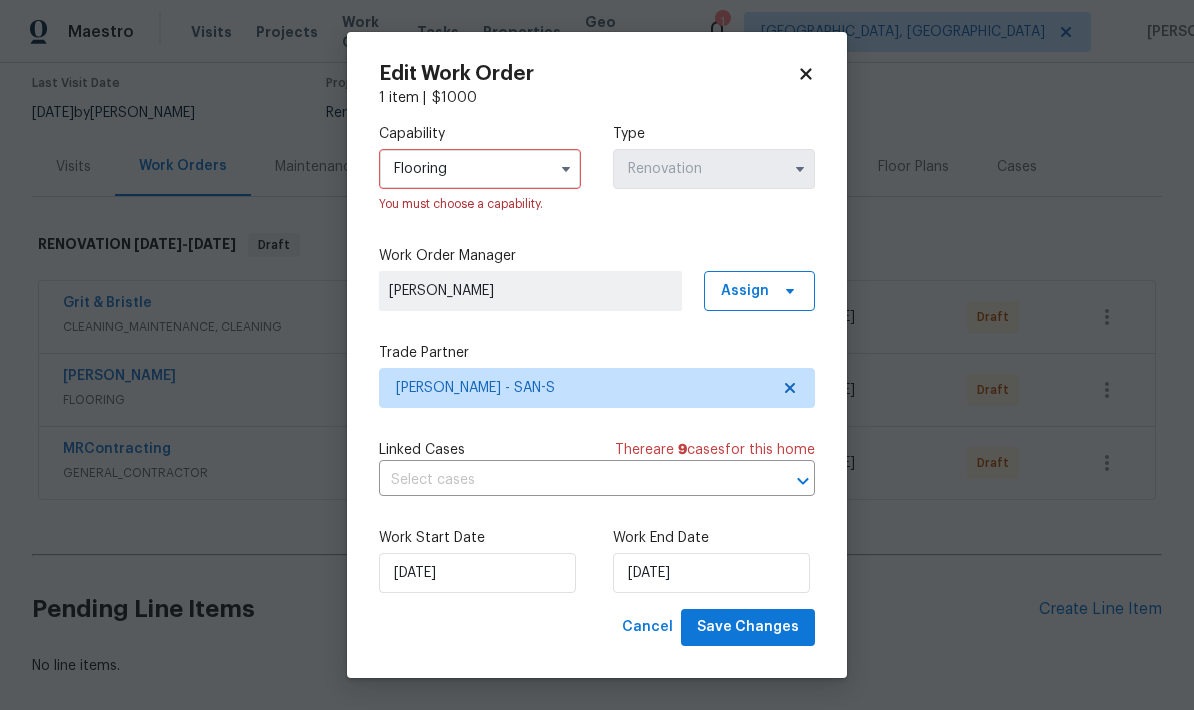 type on "Flooring" 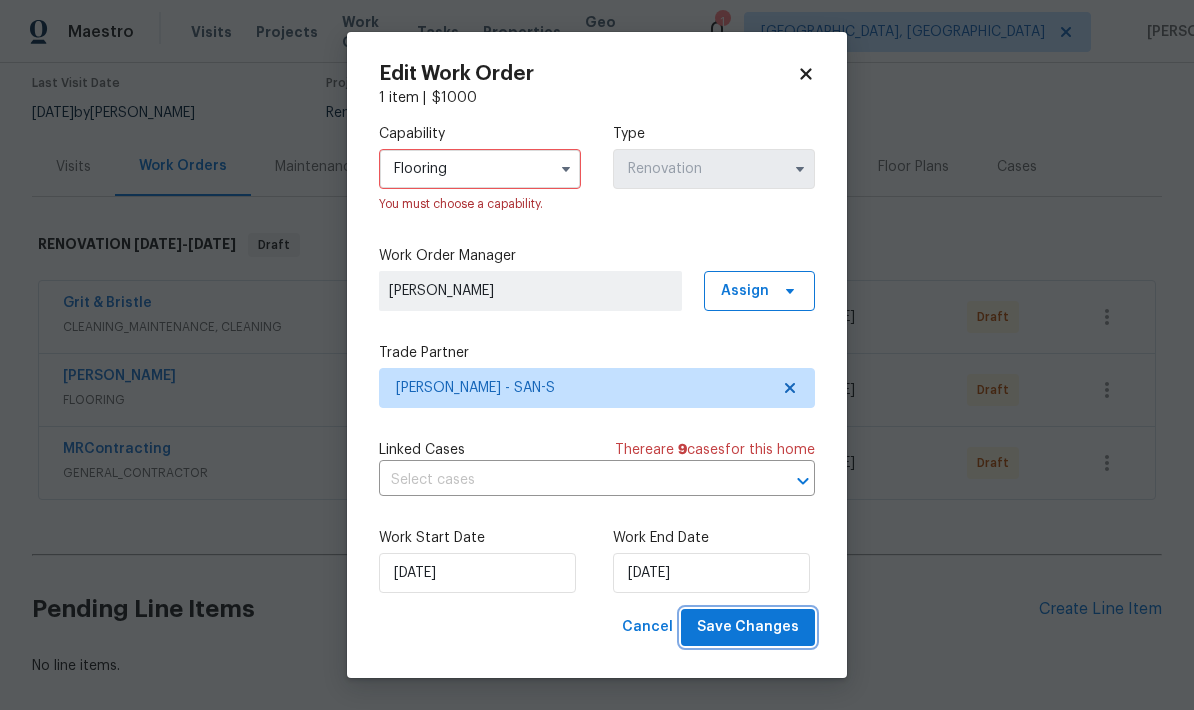click on "Save Changes" at bounding box center (748, 627) 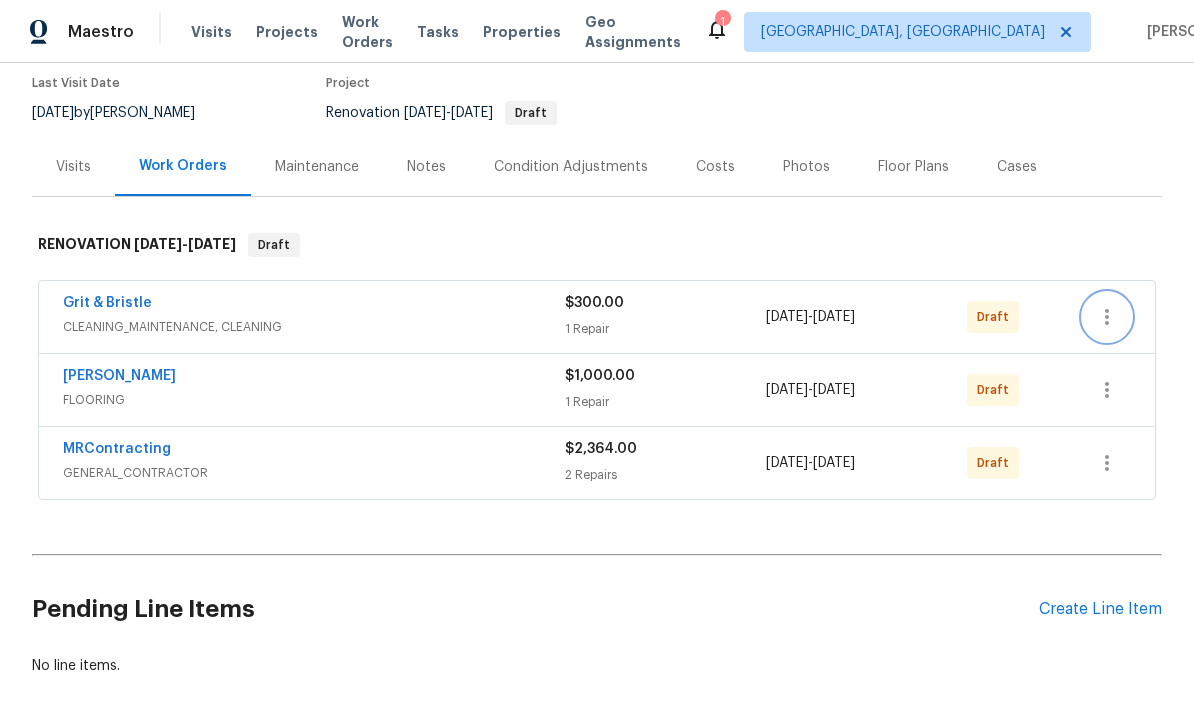 click at bounding box center [1107, 317] 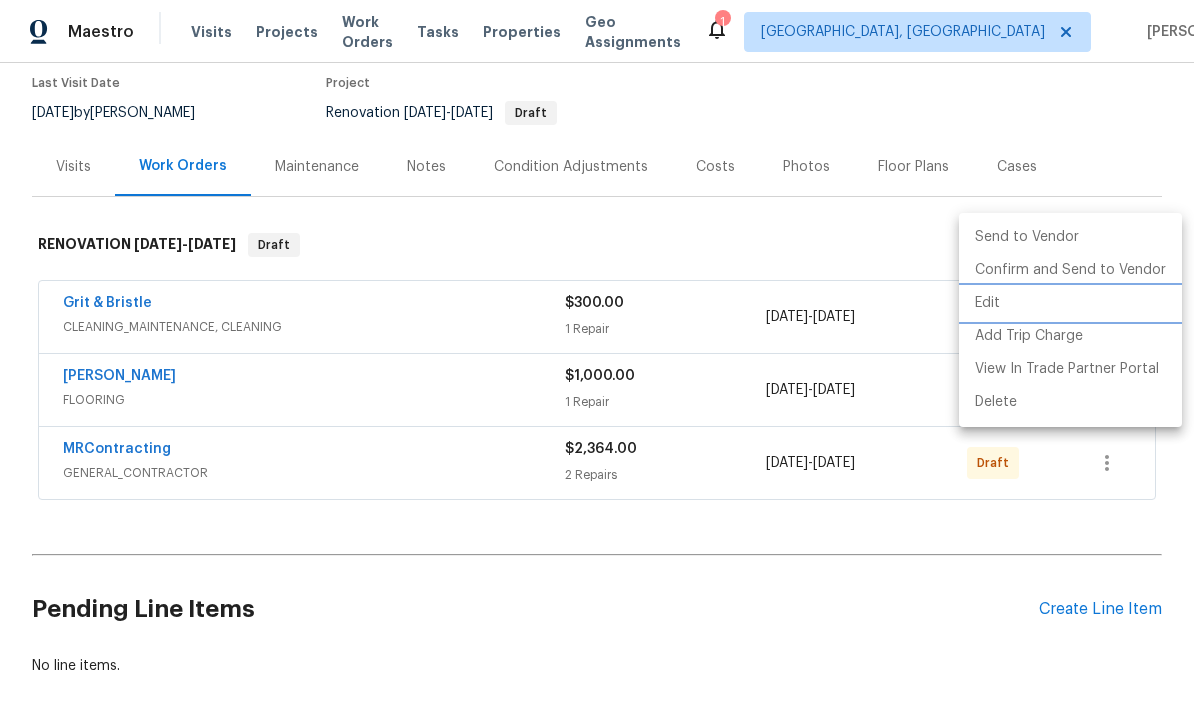 click on "Edit" at bounding box center (1070, 303) 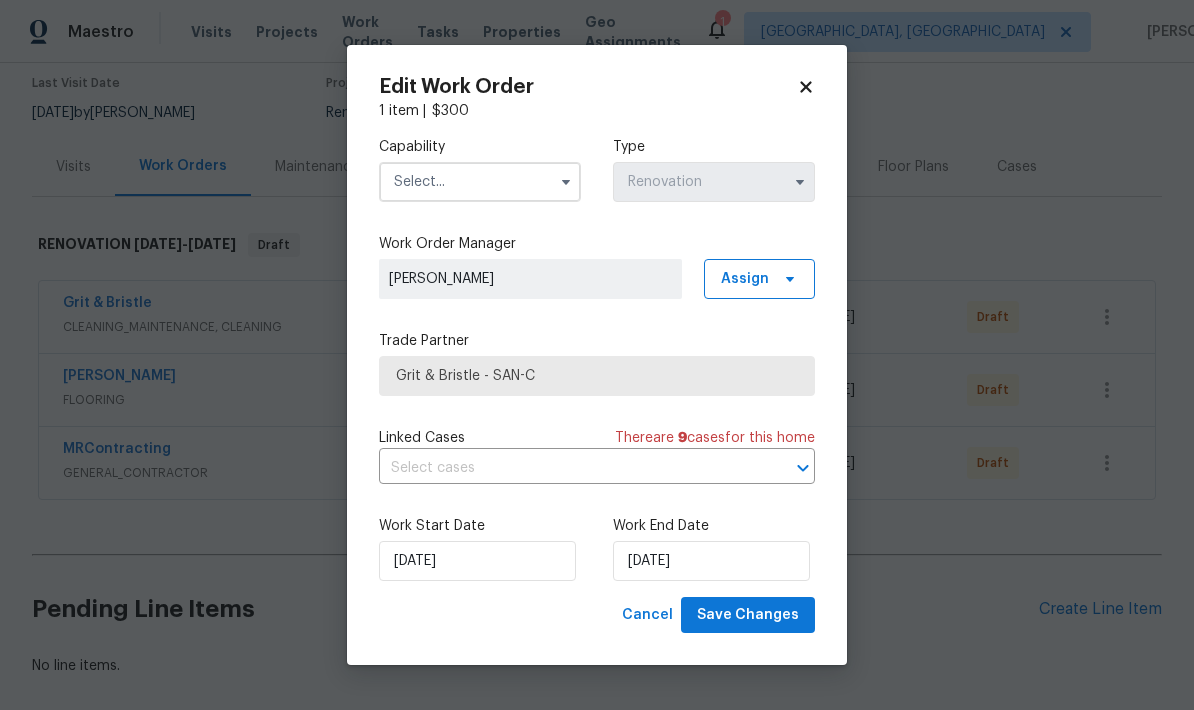 click at bounding box center [480, 182] 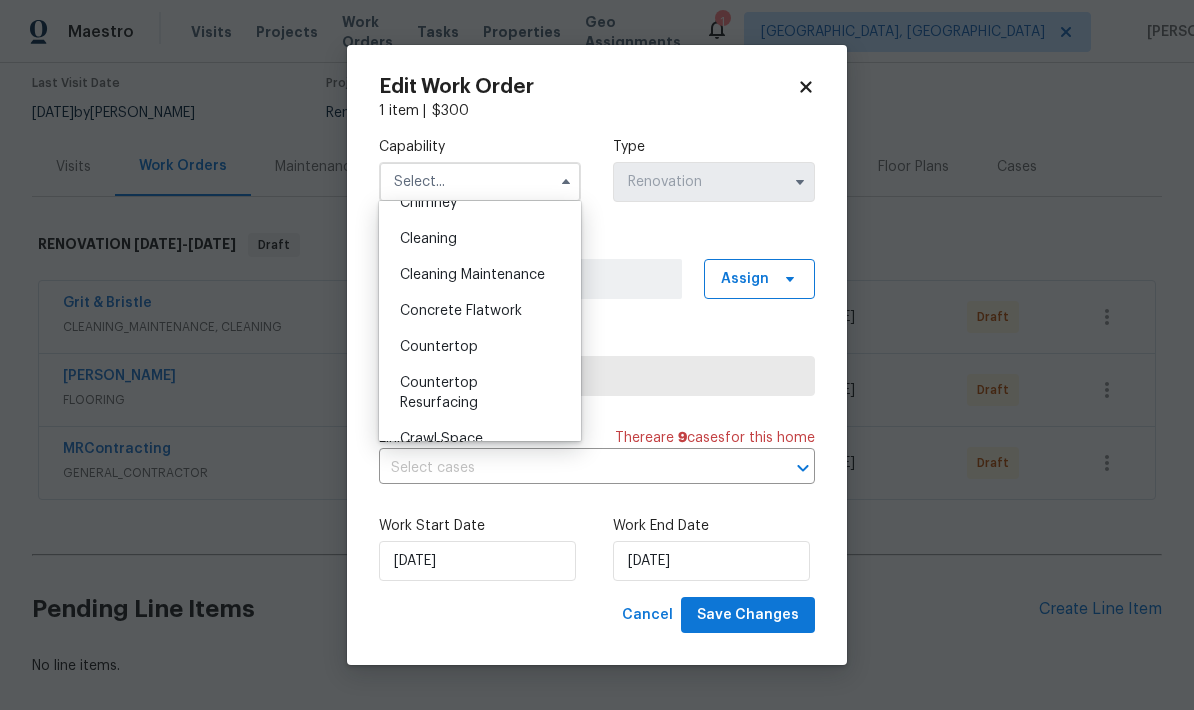 scroll, scrollTop: 276, scrollLeft: 0, axis: vertical 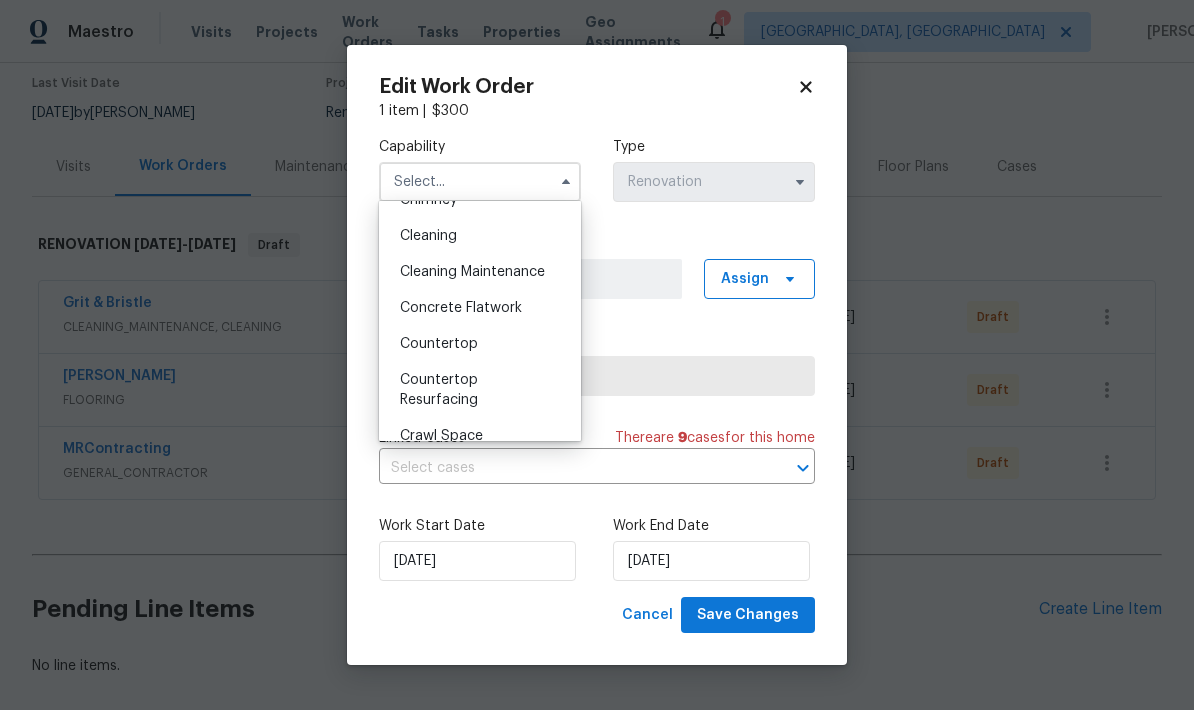 click on "Cleaning" at bounding box center [480, 236] 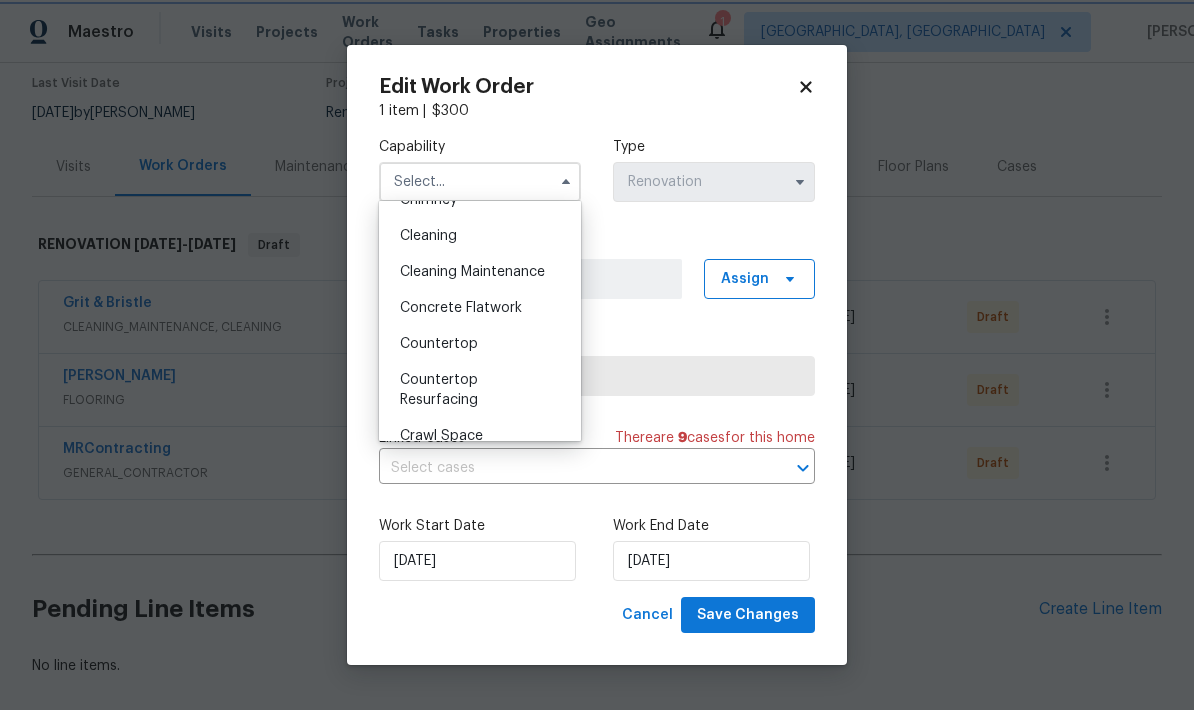 type on "Cleaning" 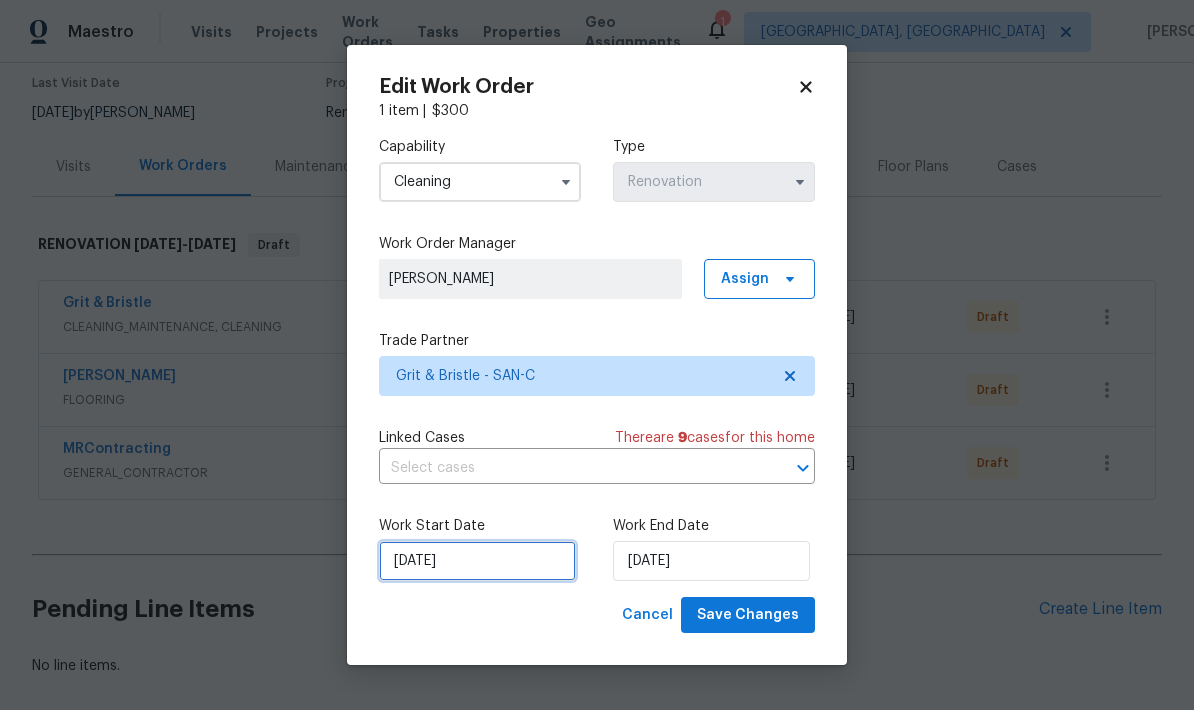 click on "7/16/2025" at bounding box center (477, 561) 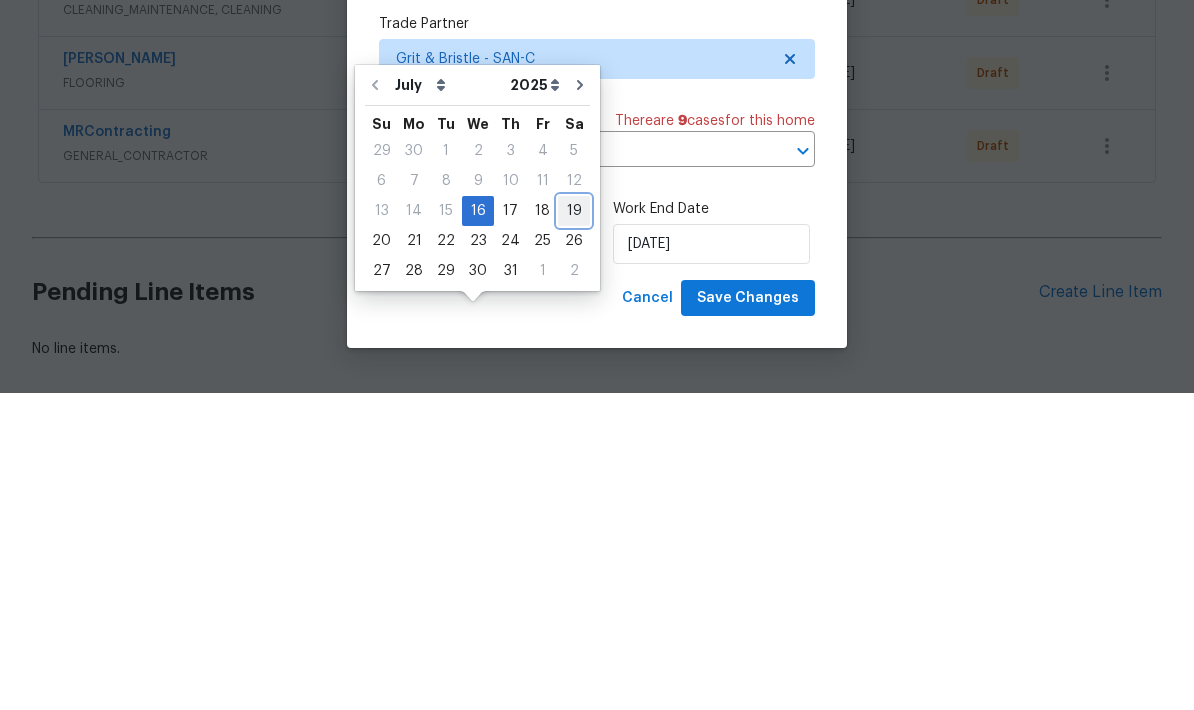click on "19" at bounding box center (574, 528) 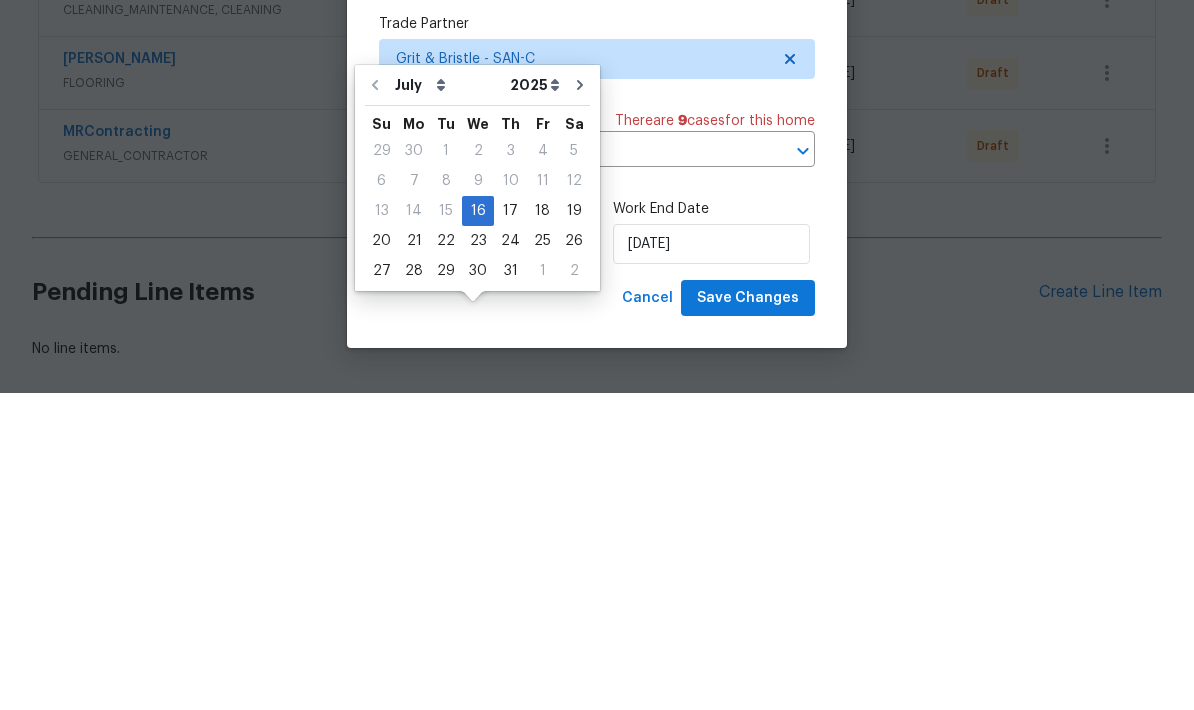 type on "7/19/2025" 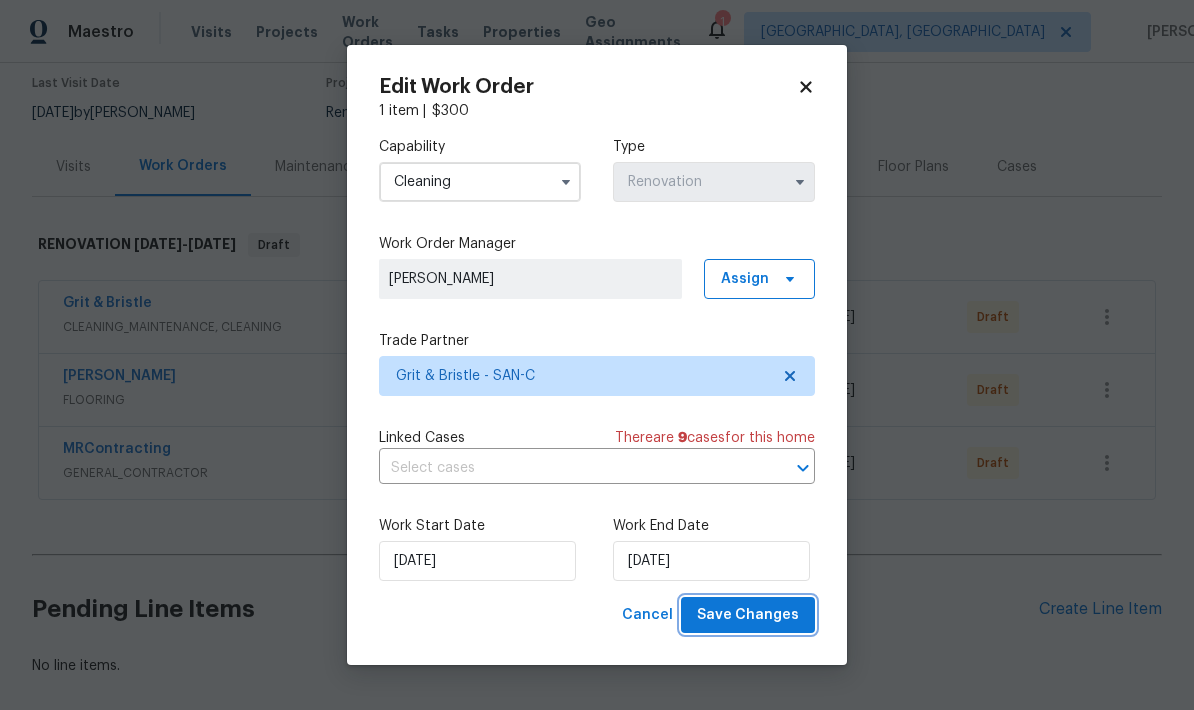 click on "Save Changes" at bounding box center (748, 615) 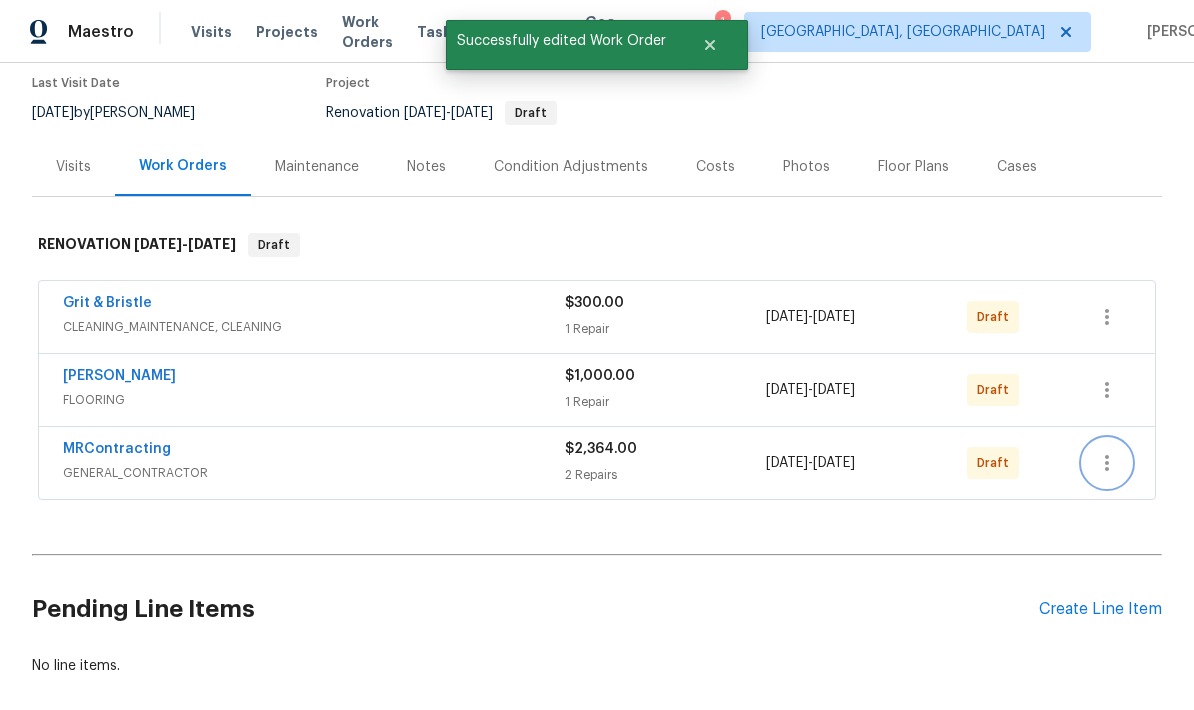 click 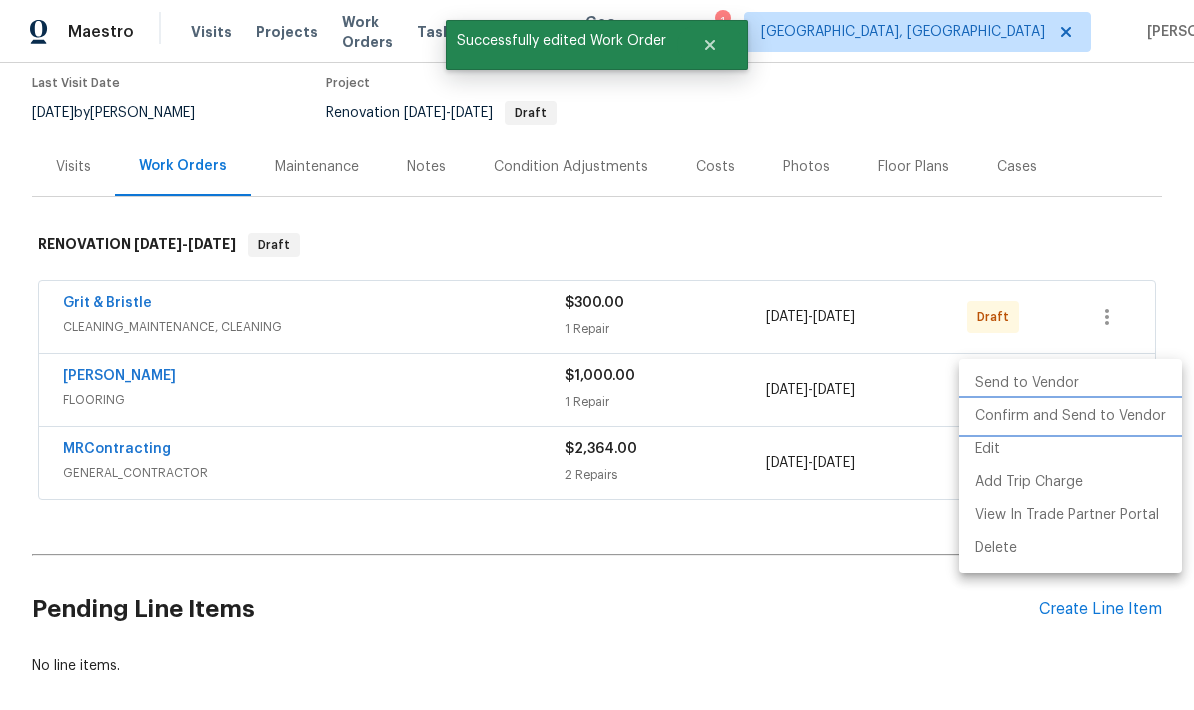 click on "Confirm and Send to Vendor" at bounding box center (1070, 416) 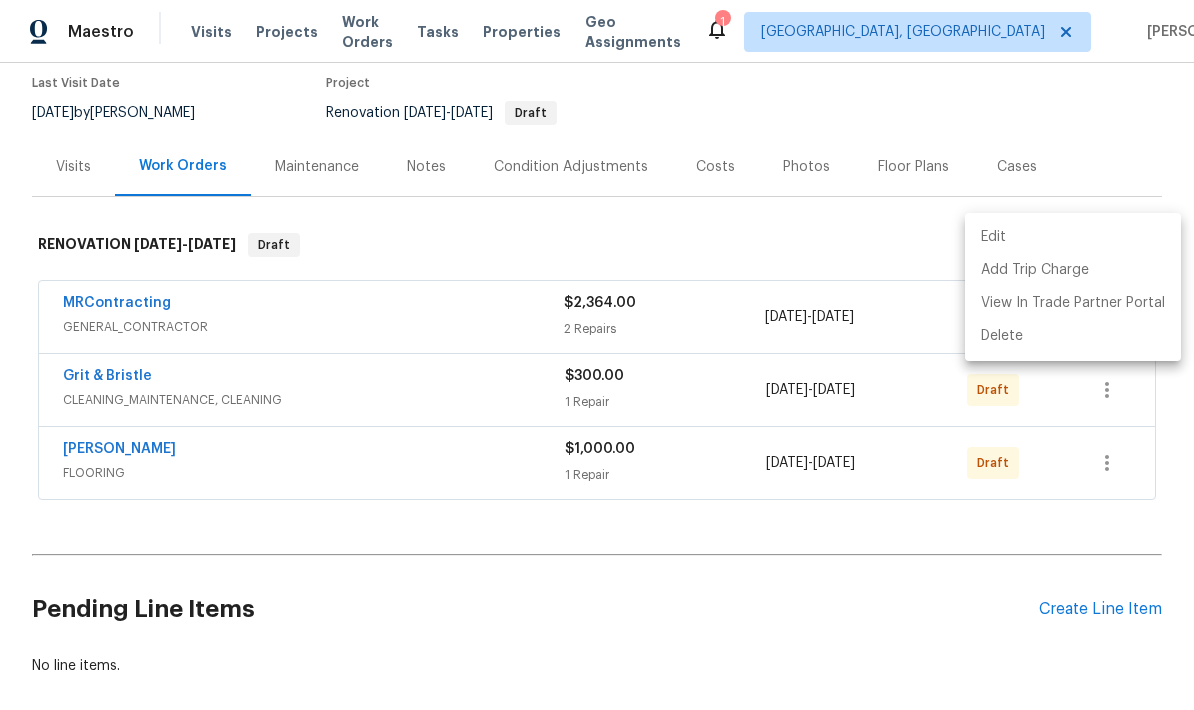 click at bounding box center (597, 355) 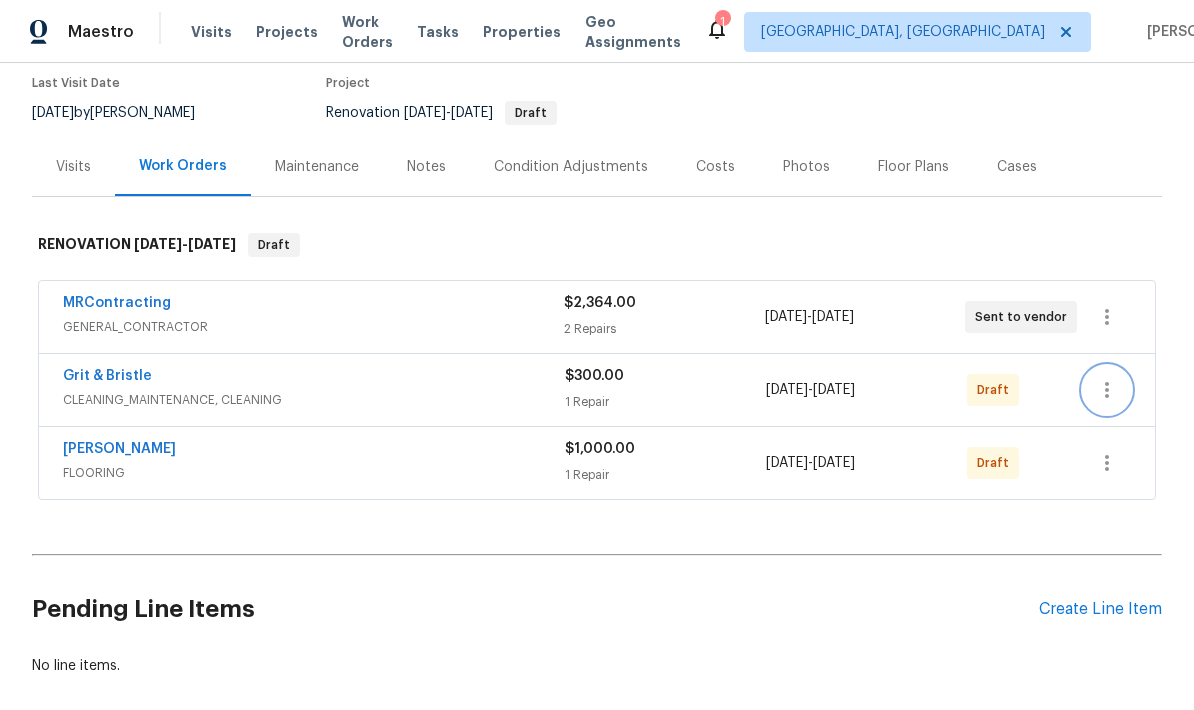 click 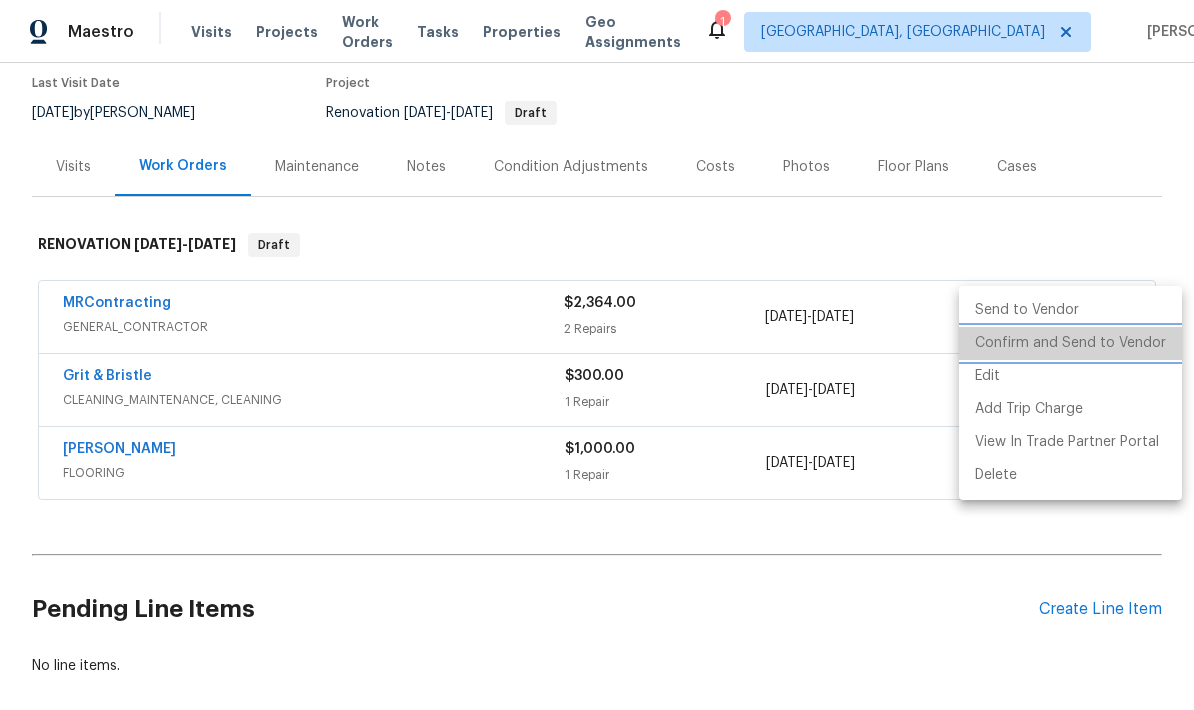 click on "Confirm and Send to Vendor" at bounding box center [1070, 343] 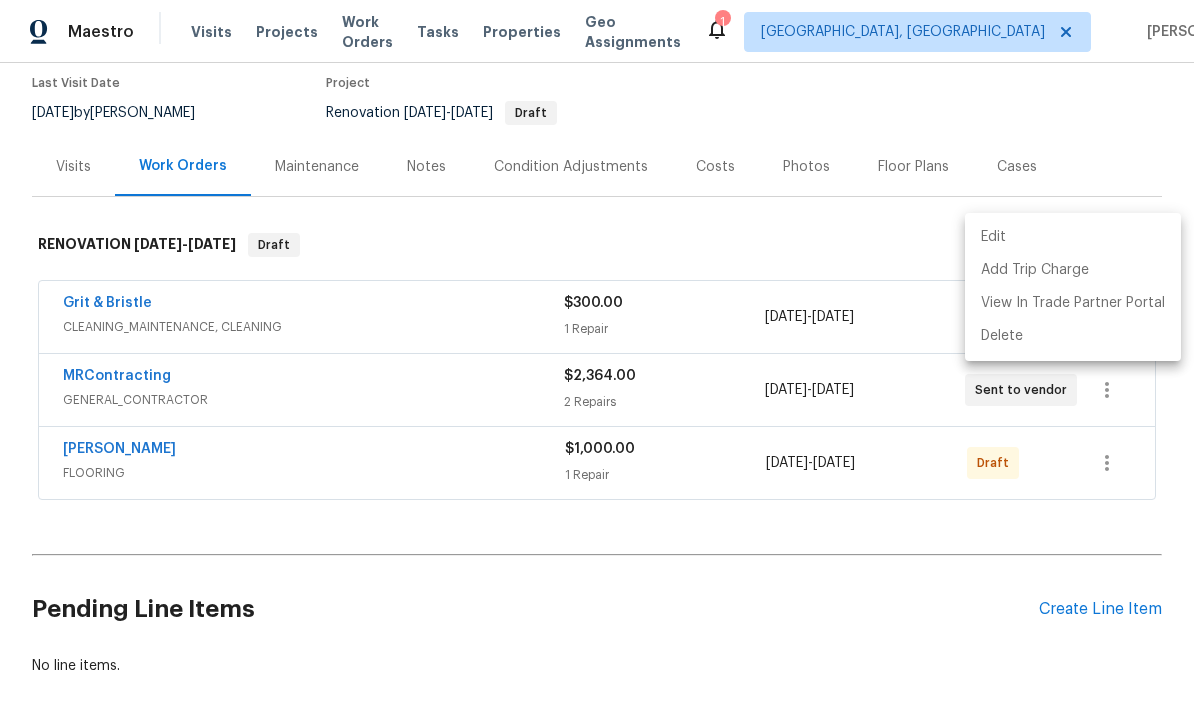click at bounding box center (597, 355) 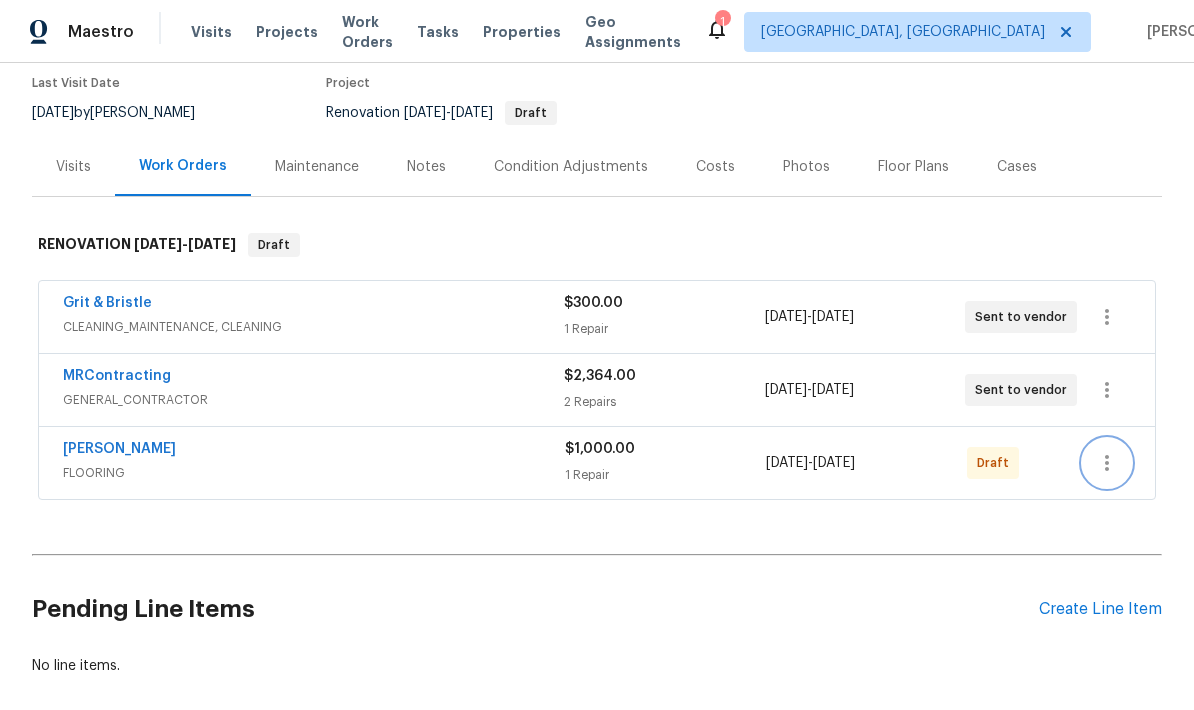 click 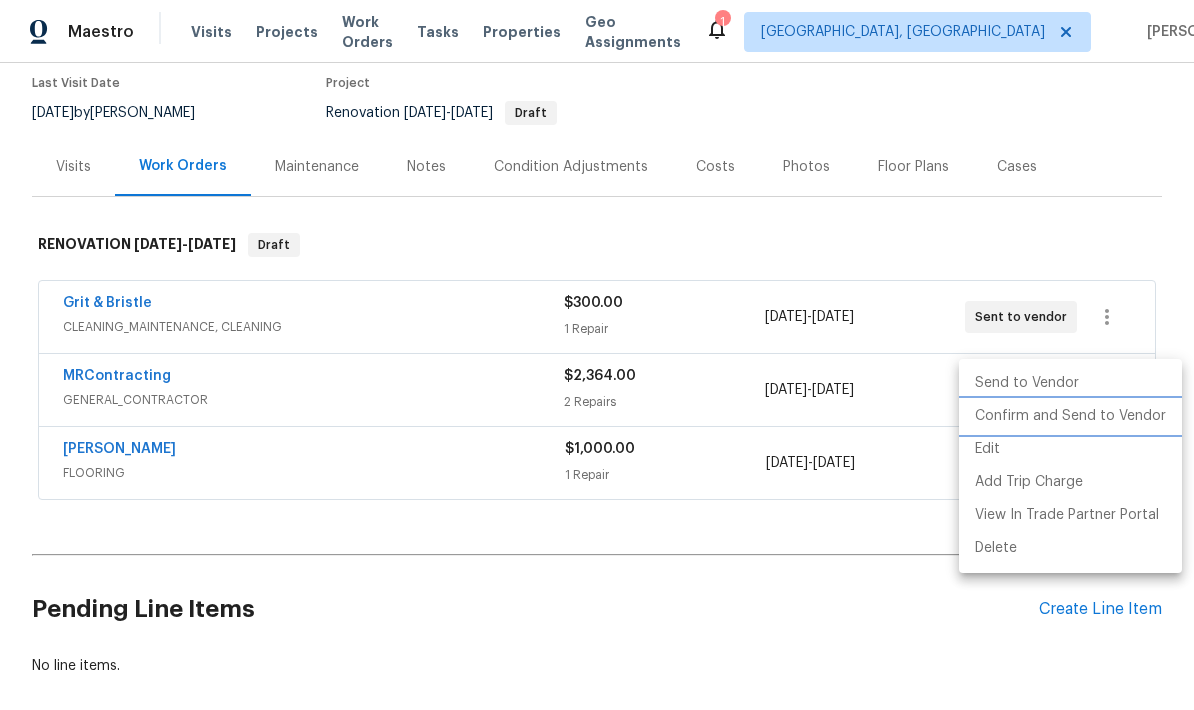 click on "Confirm and Send to Vendor" at bounding box center [1070, 416] 